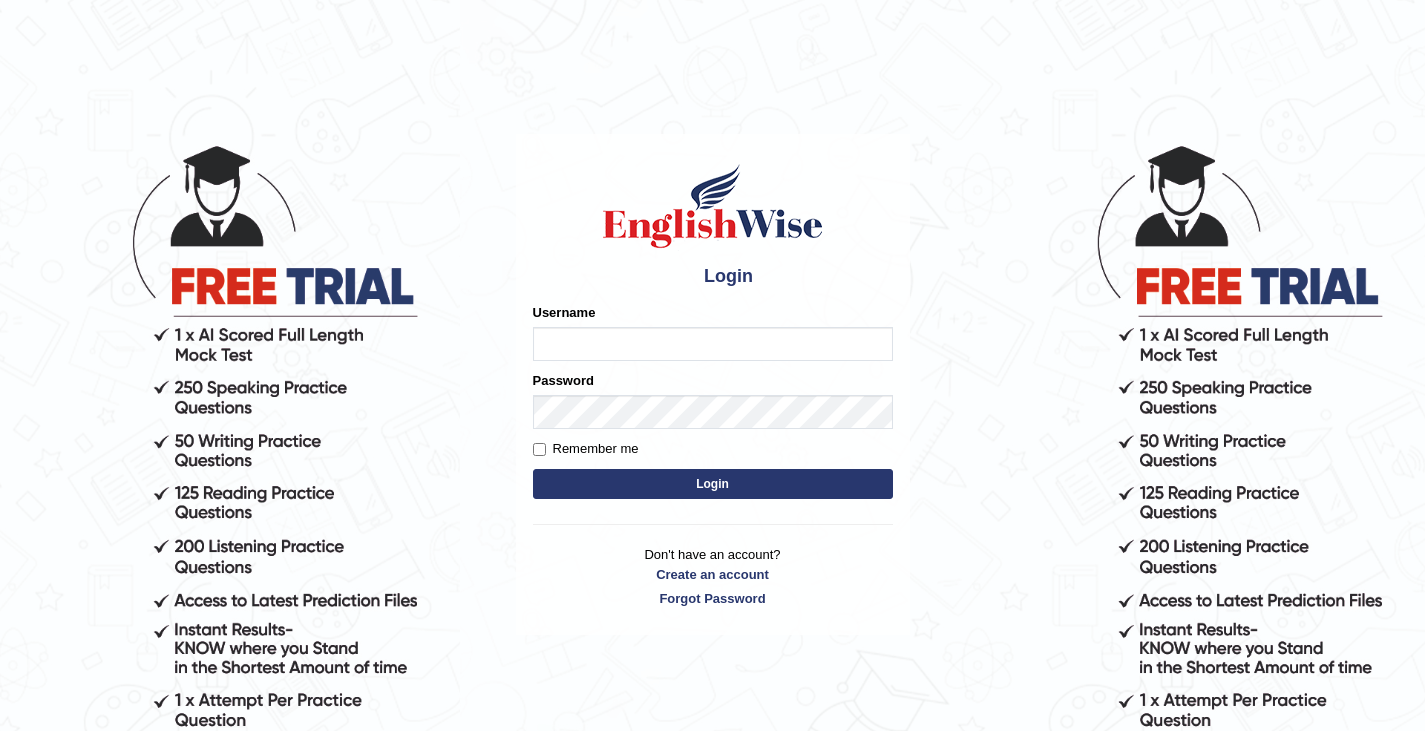 scroll, scrollTop: 0, scrollLeft: 0, axis: both 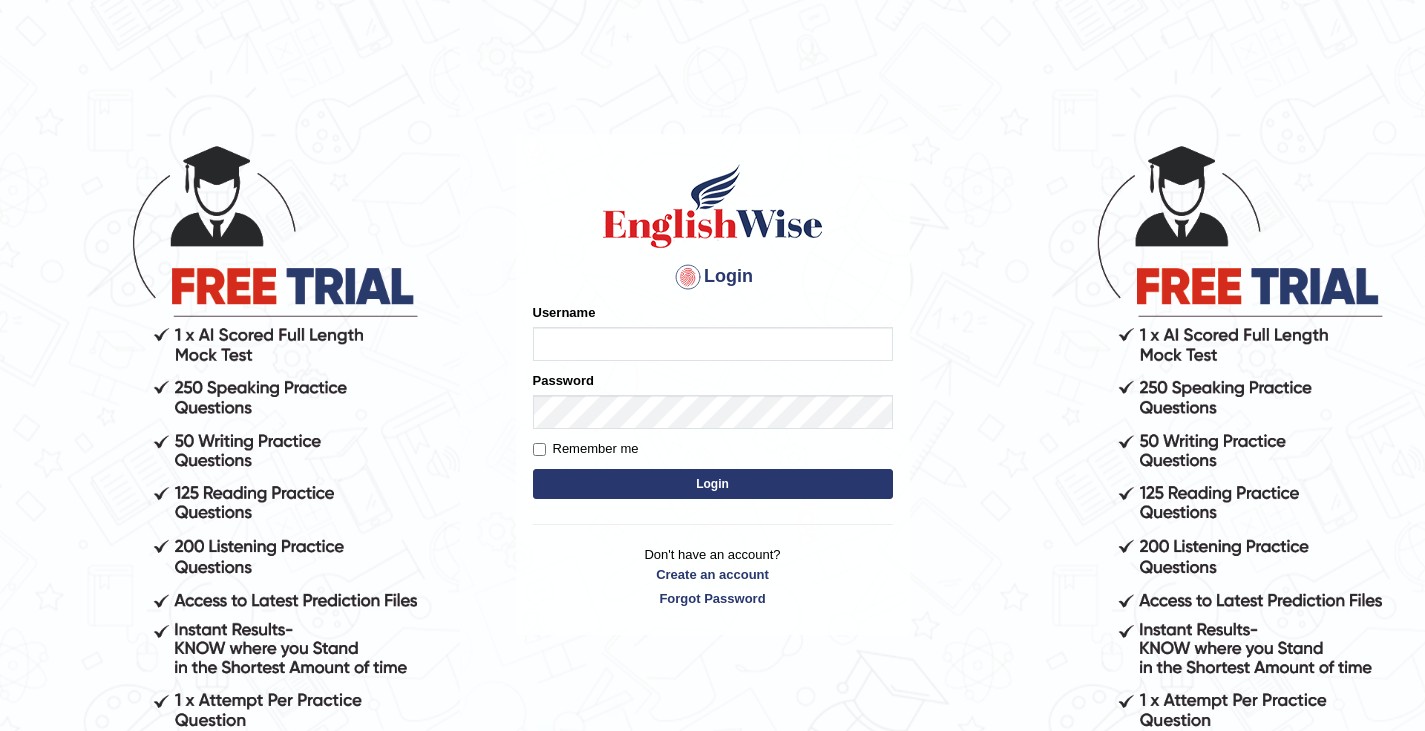 type on "0466609749" 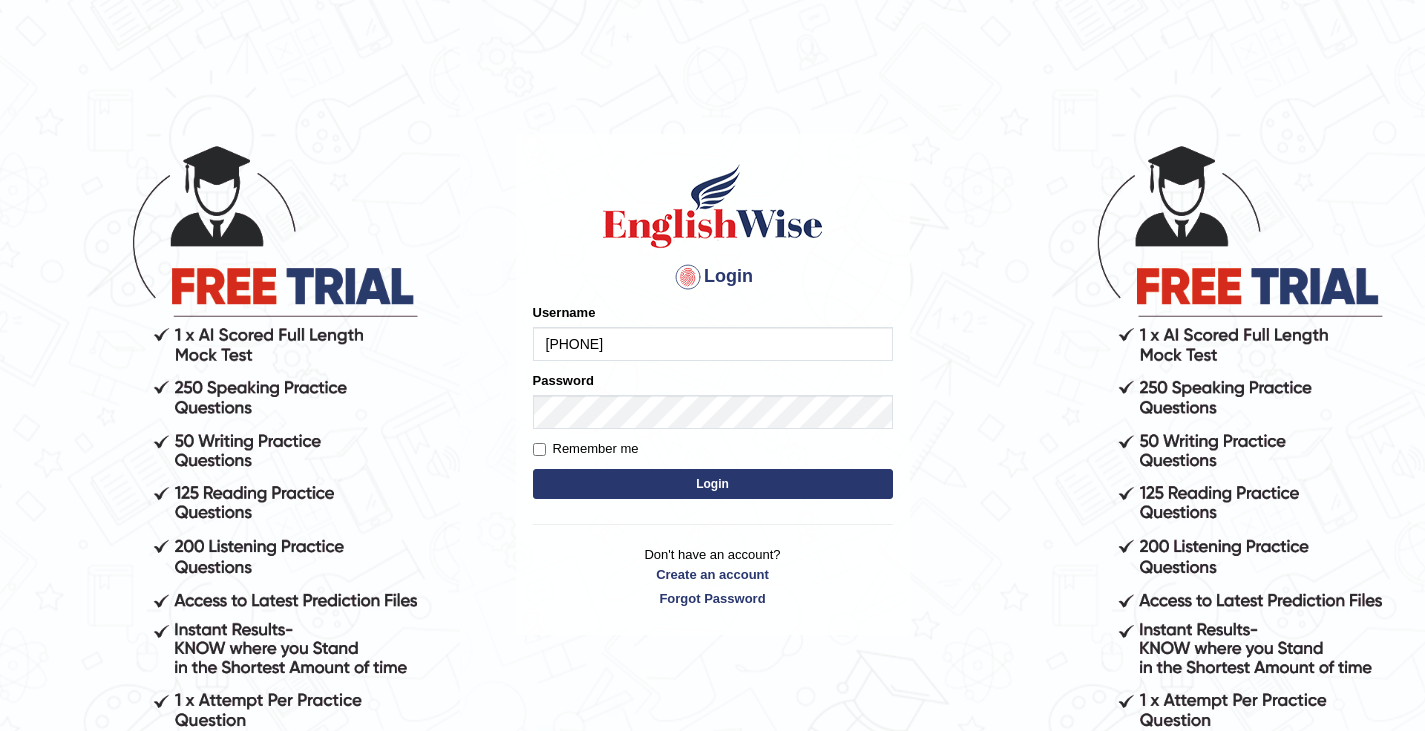 click on "Login" at bounding box center [713, 484] 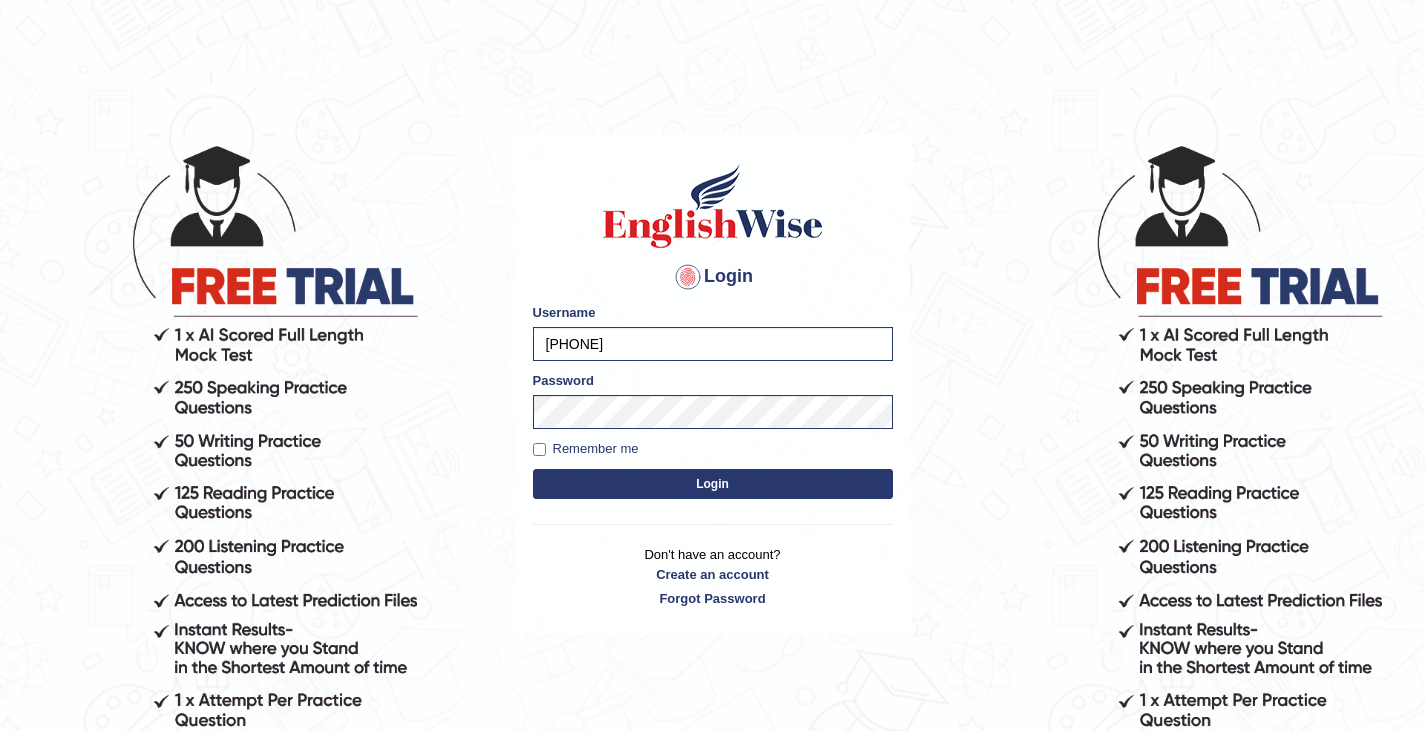 click on "Login" at bounding box center (713, 484) 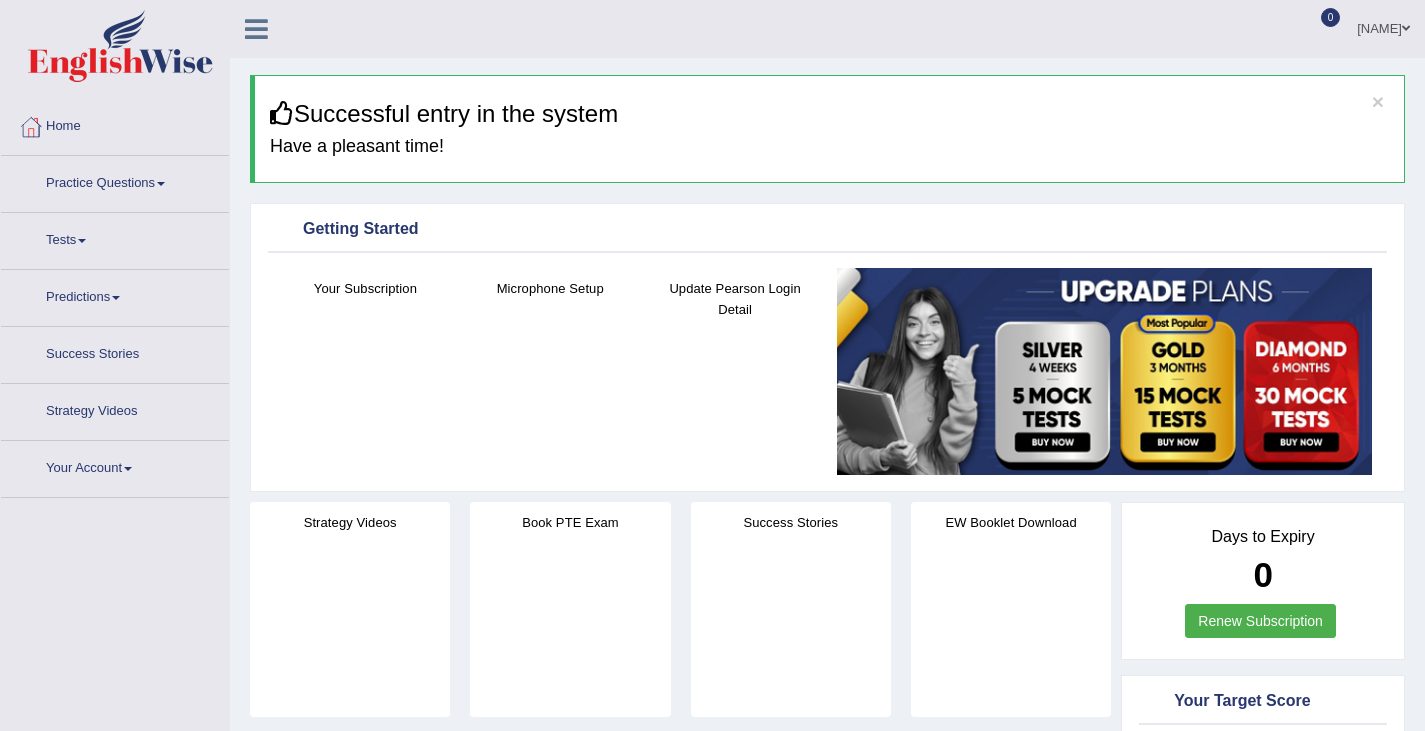 scroll, scrollTop: 0, scrollLeft: 0, axis: both 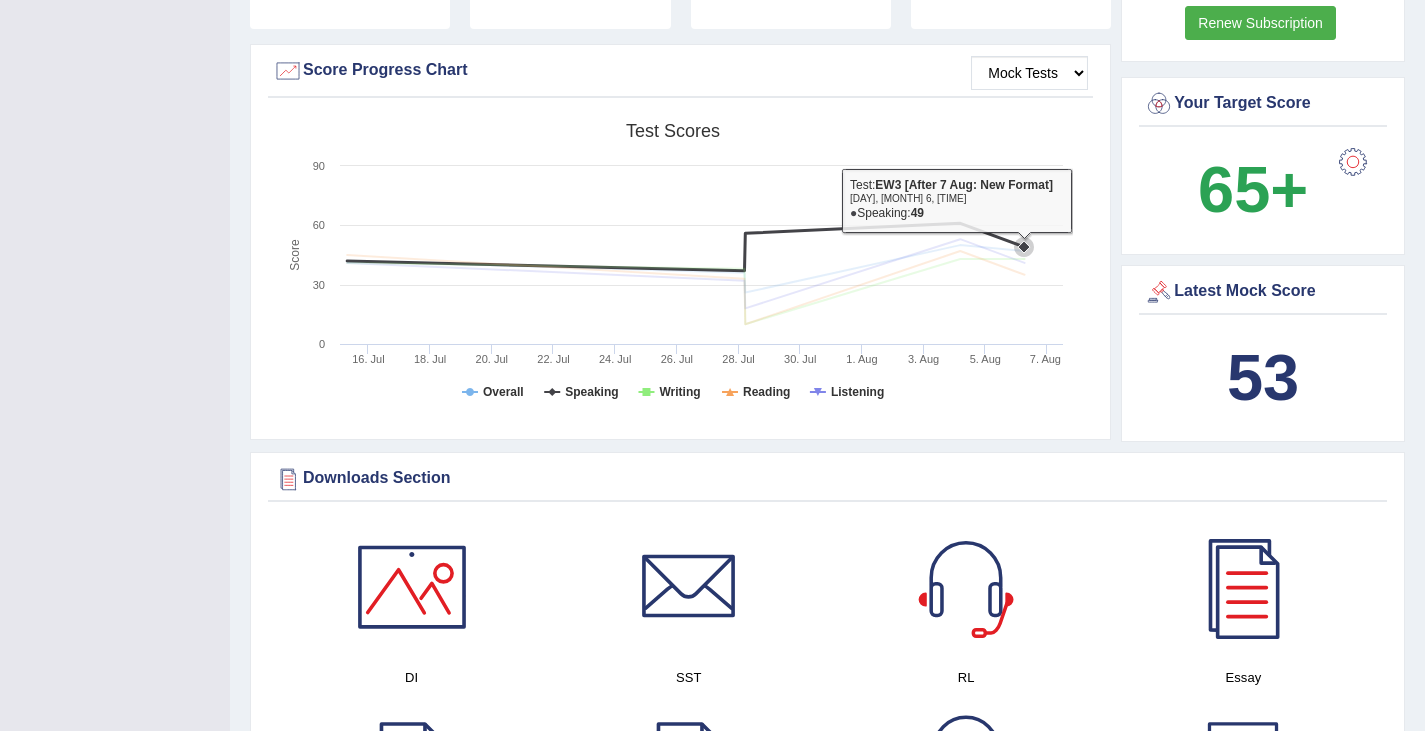 click 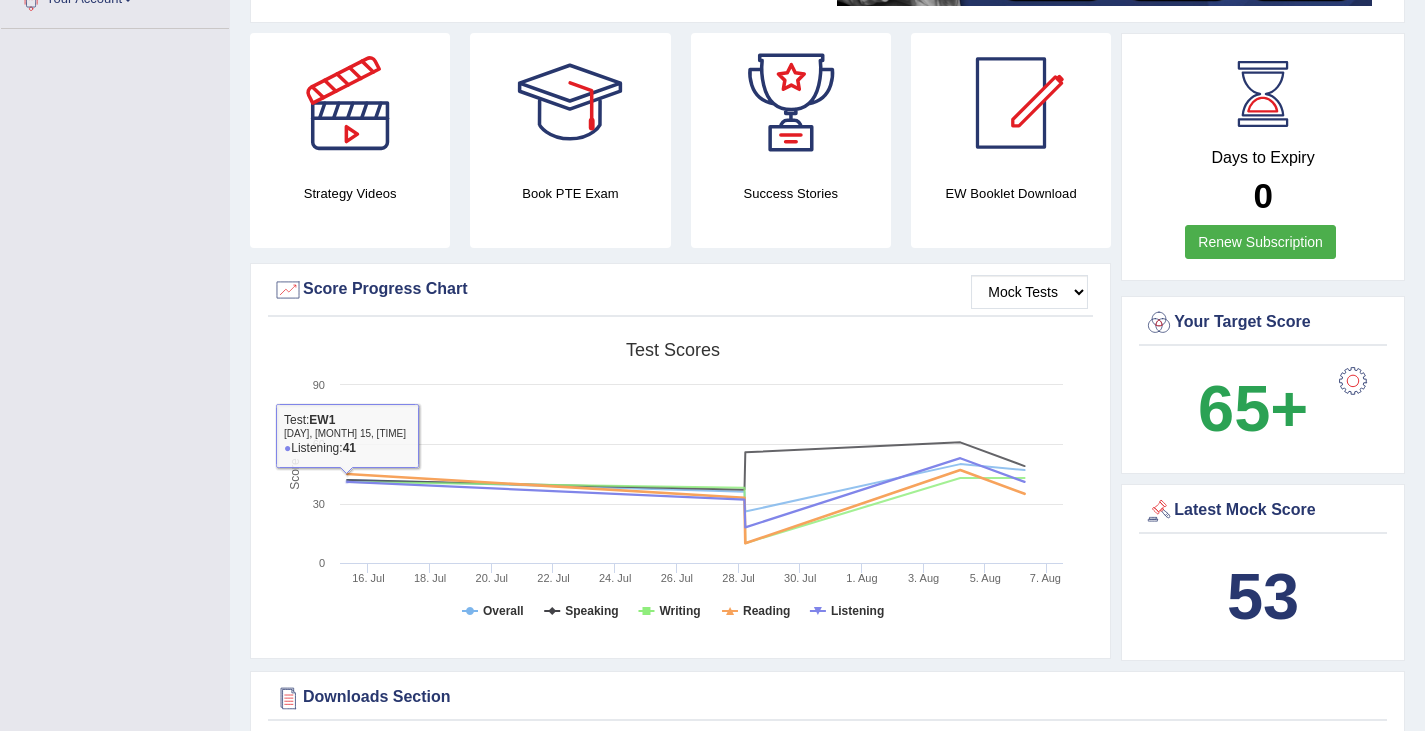 scroll, scrollTop: 0, scrollLeft: 0, axis: both 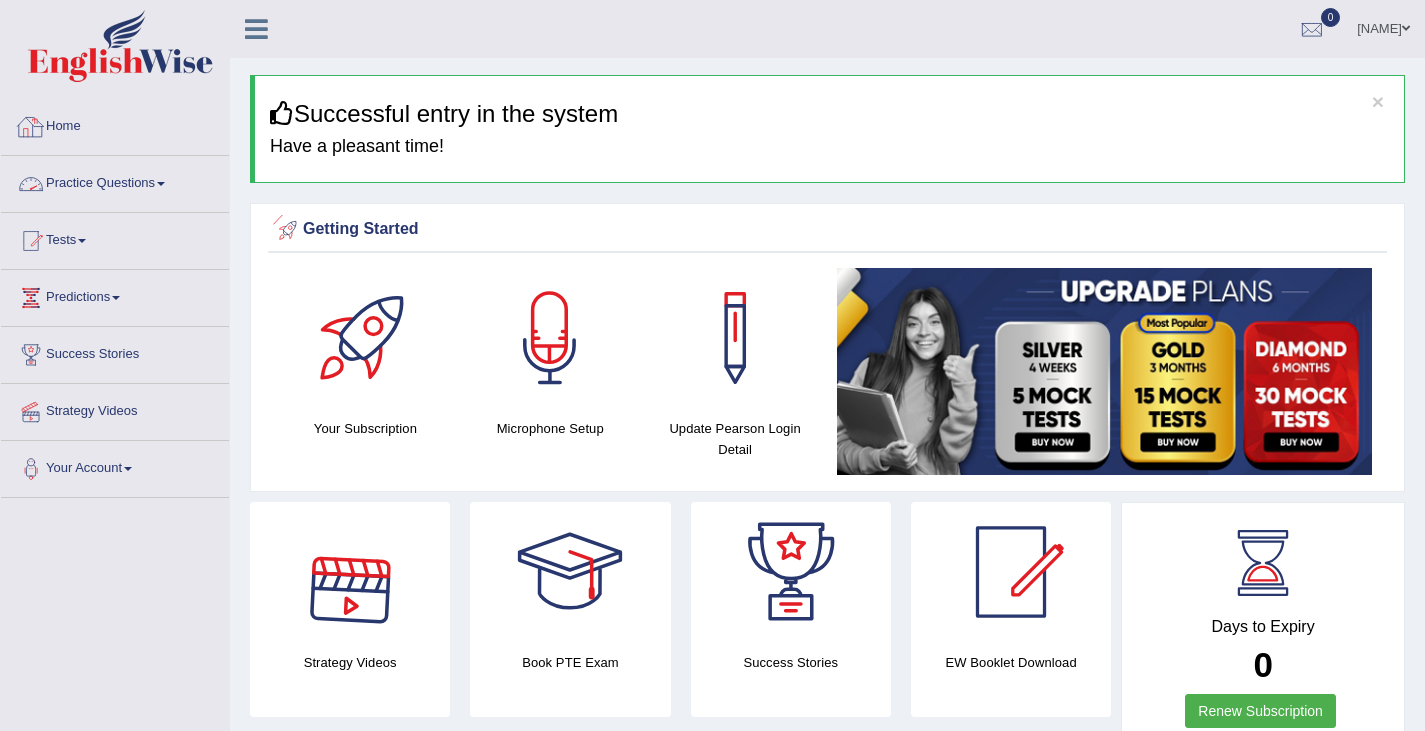 click on "Practice Questions" at bounding box center (115, 181) 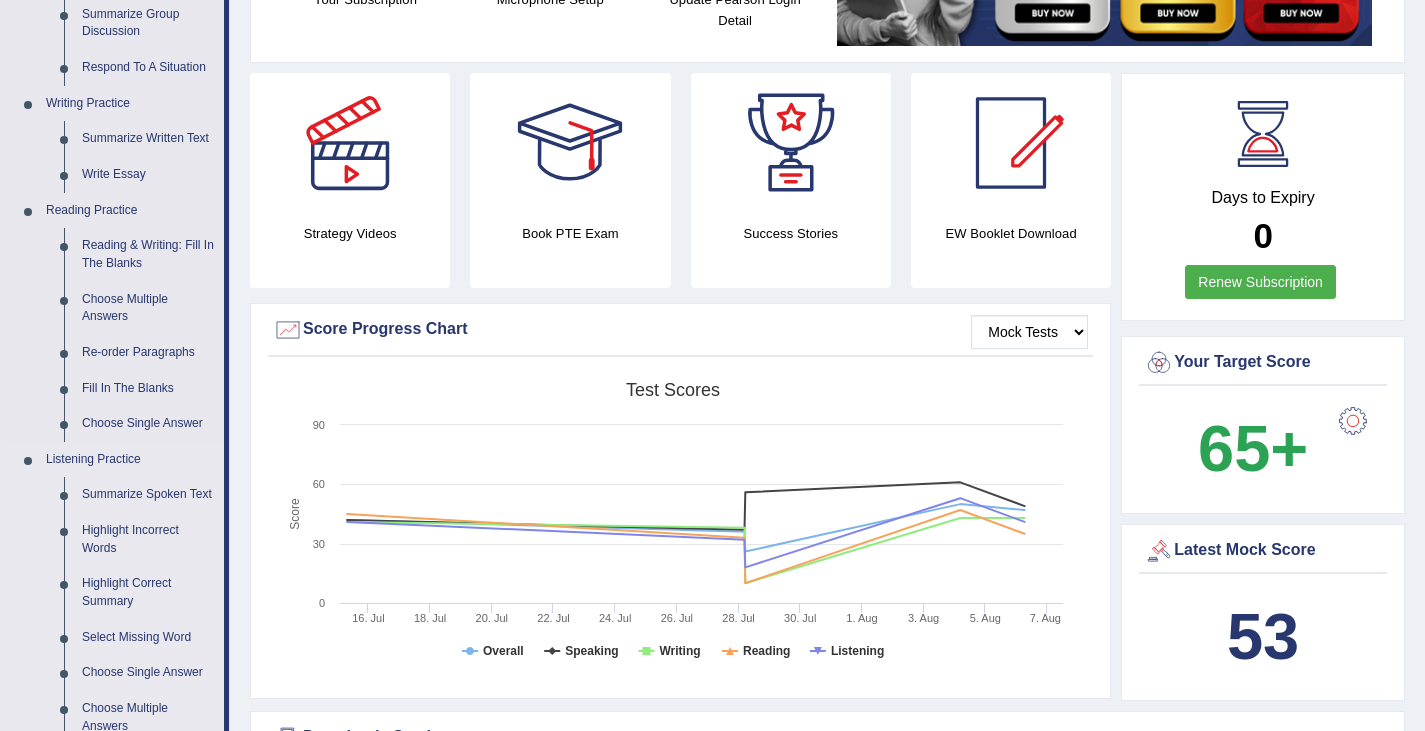 scroll, scrollTop: 0, scrollLeft: 0, axis: both 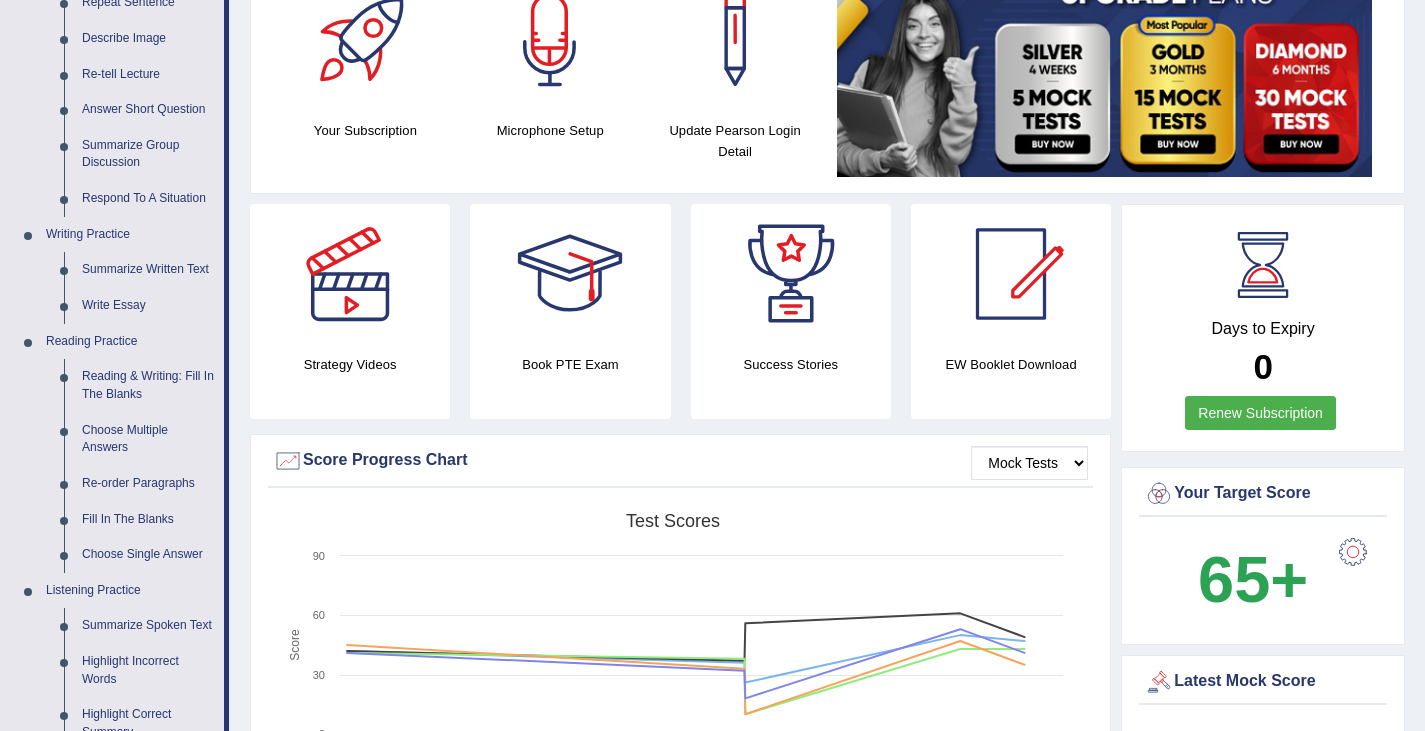 click on "Renew Subscription" at bounding box center (1260, 413) 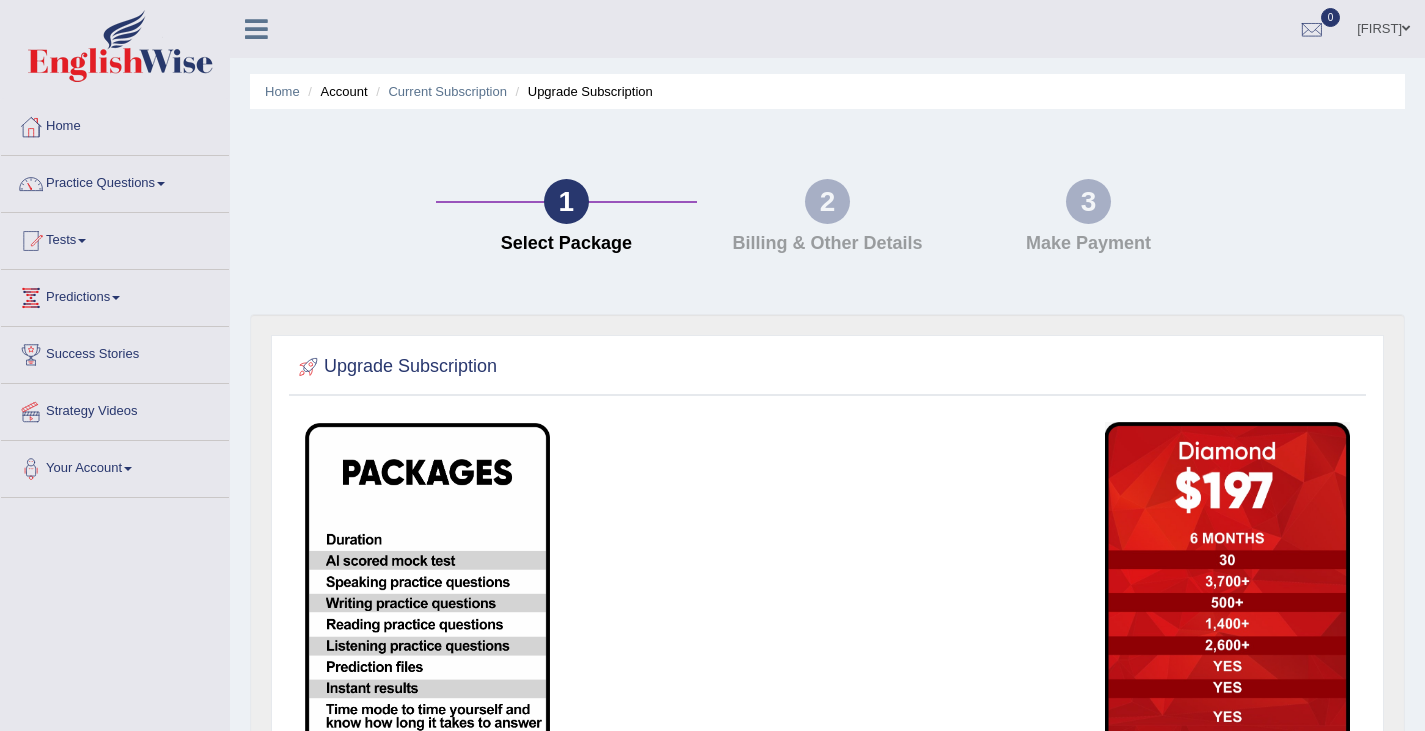 scroll, scrollTop: 397, scrollLeft: 0, axis: vertical 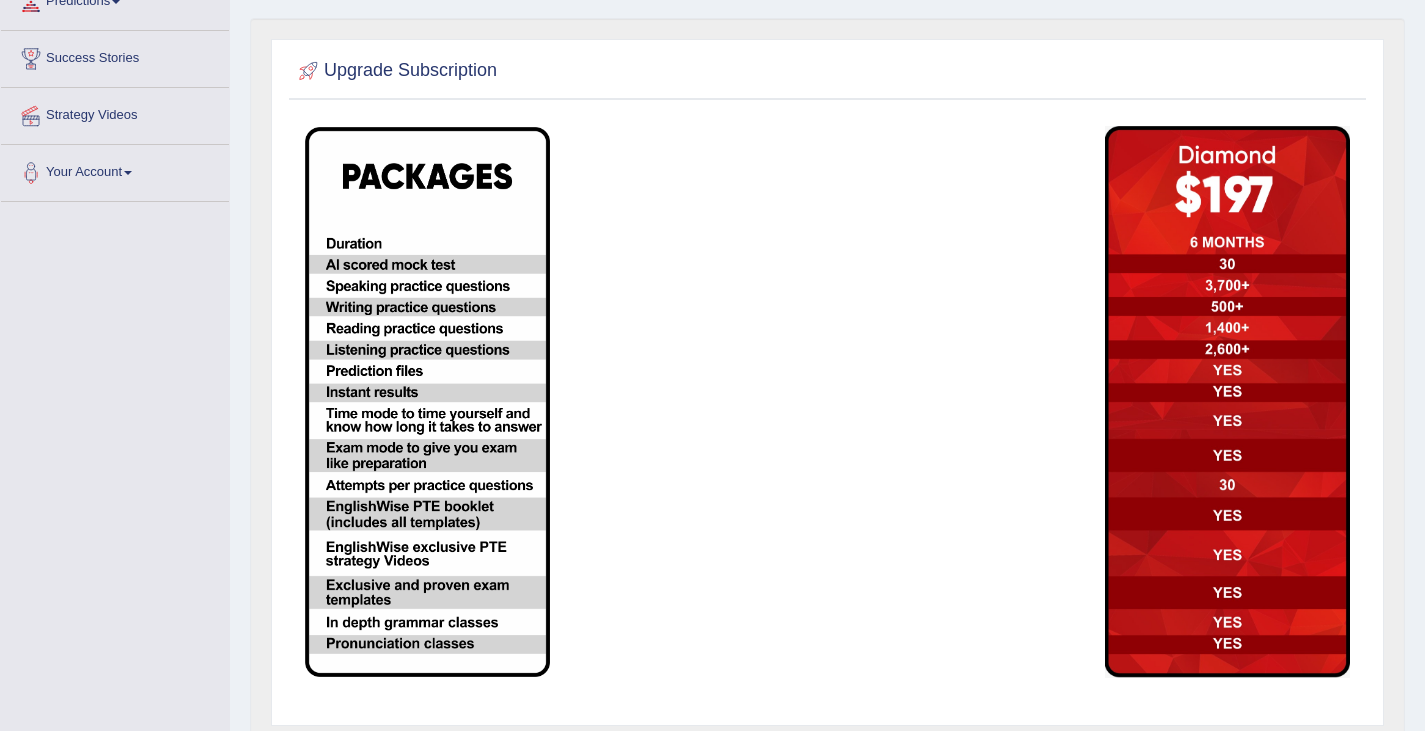 click at bounding box center (1227, 402) 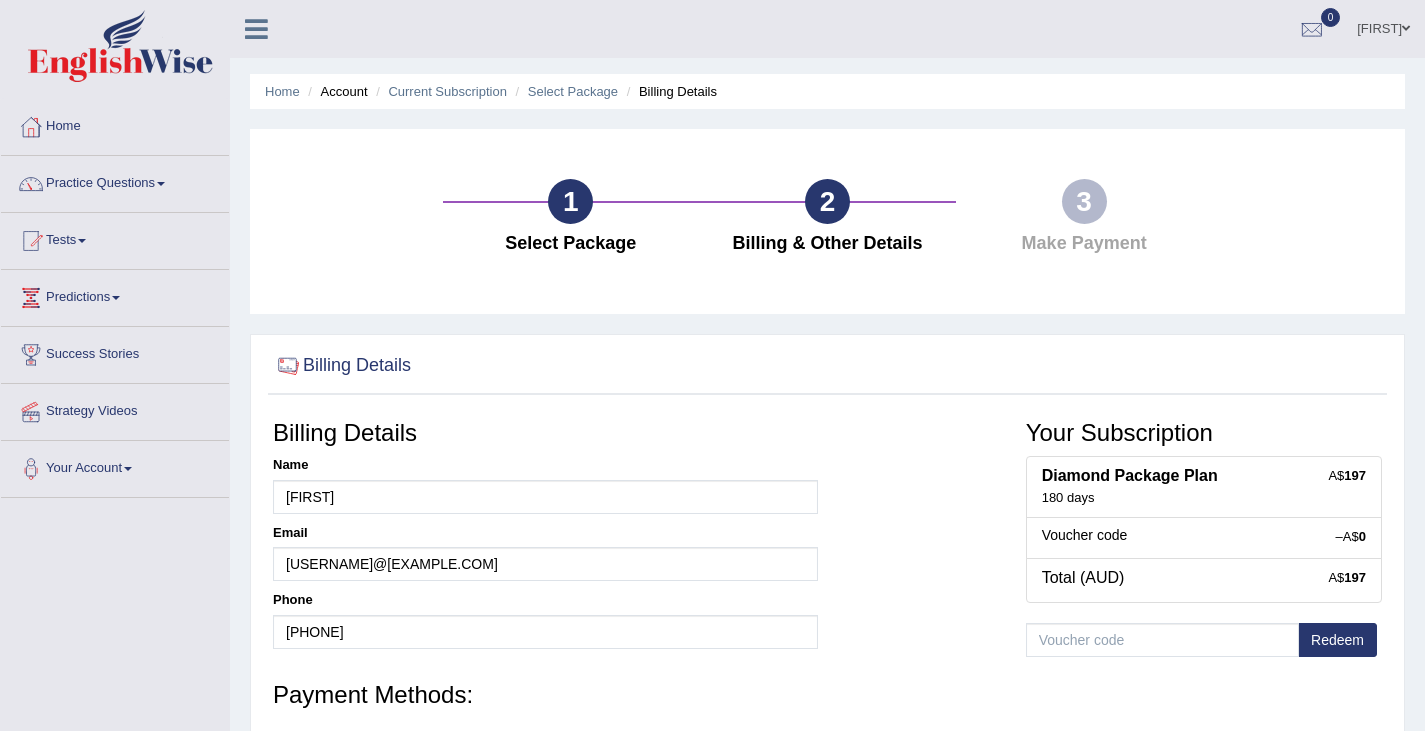 scroll, scrollTop: 0, scrollLeft: 0, axis: both 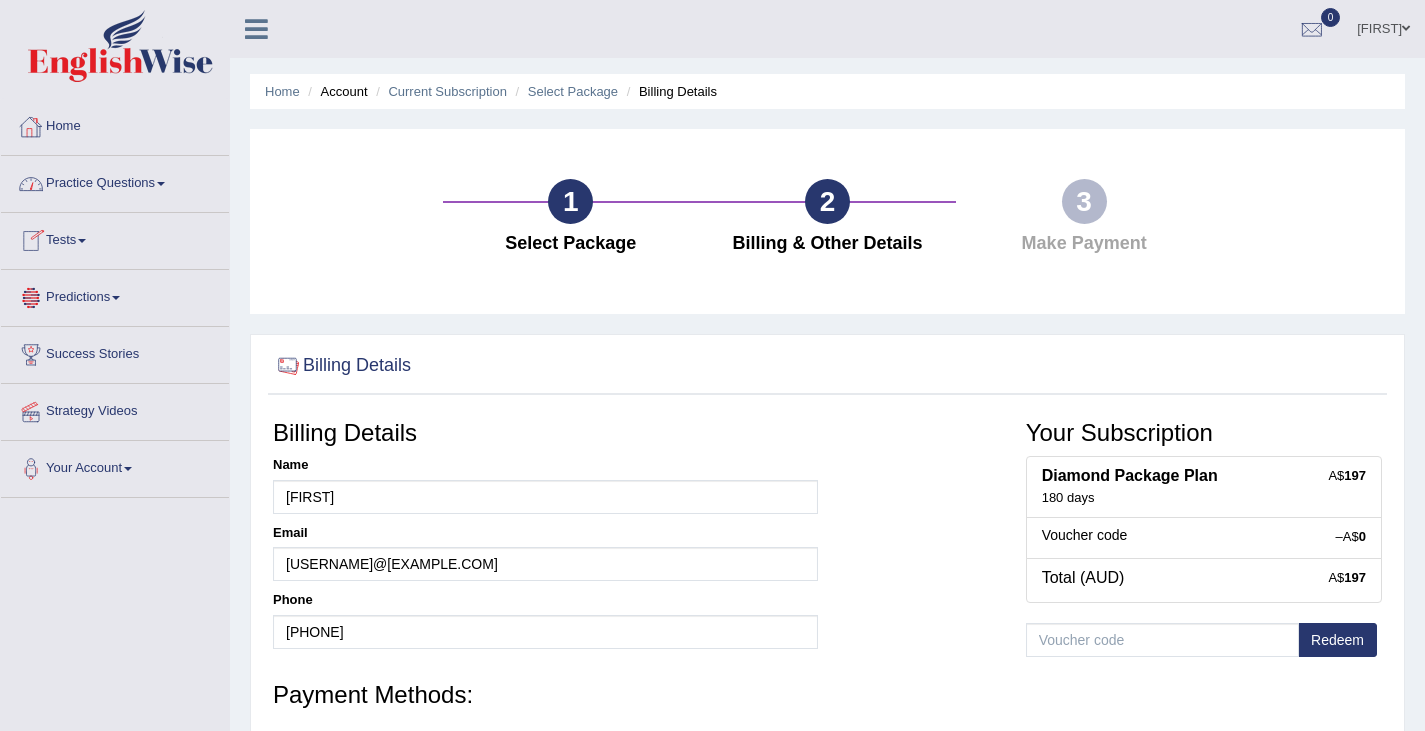 click on "Practice Questions" at bounding box center (115, 181) 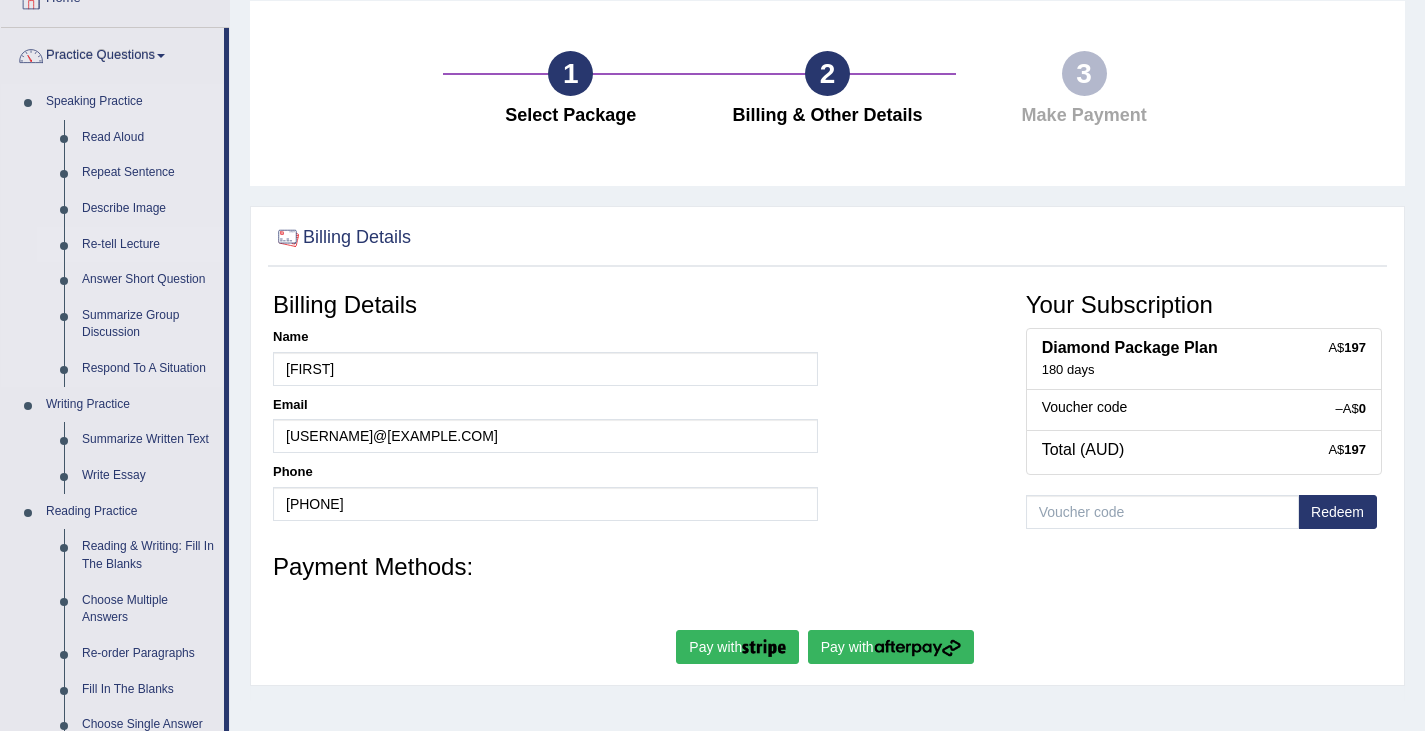 scroll, scrollTop: 0, scrollLeft: 0, axis: both 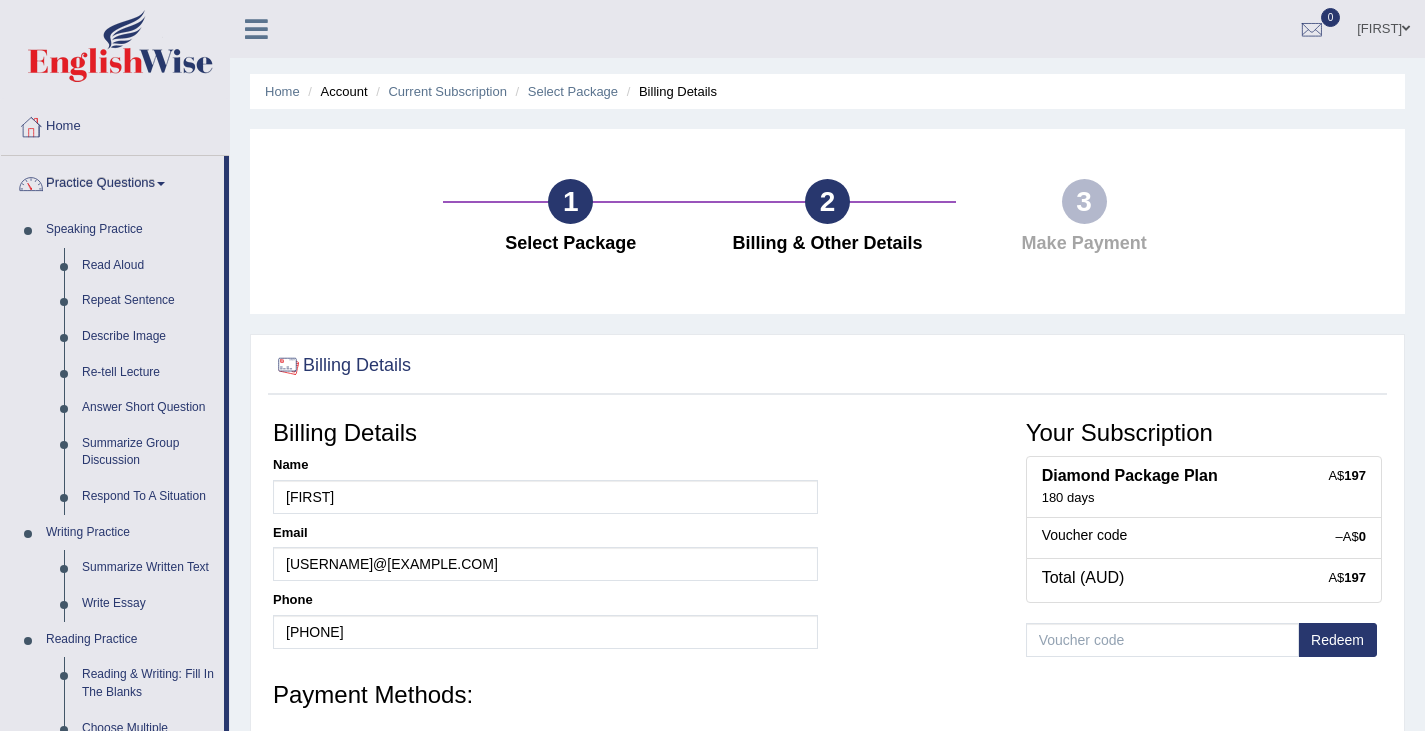 click on "1
Select Package
2
Billing & Other Details
3
Make Payment" at bounding box center (827, 221) 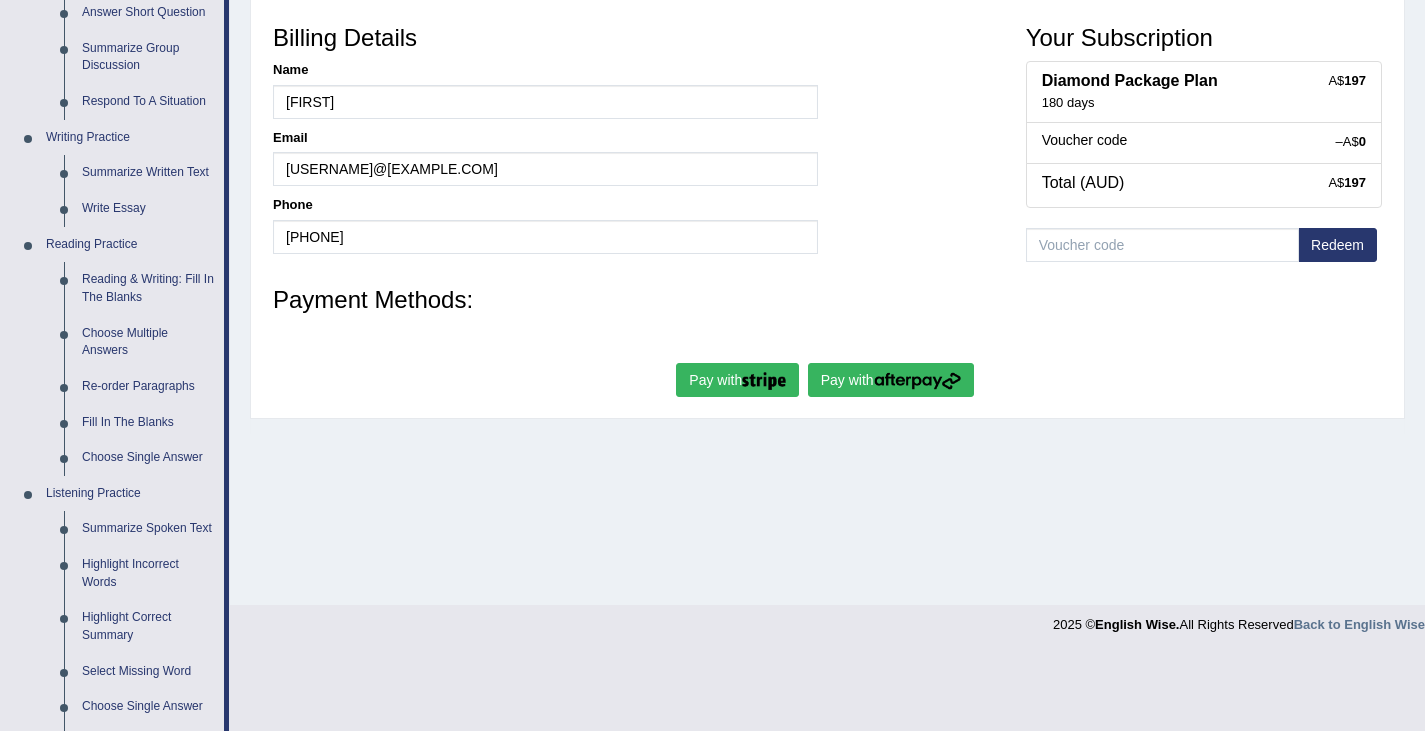 scroll, scrollTop: 397, scrollLeft: 0, axis: vertical 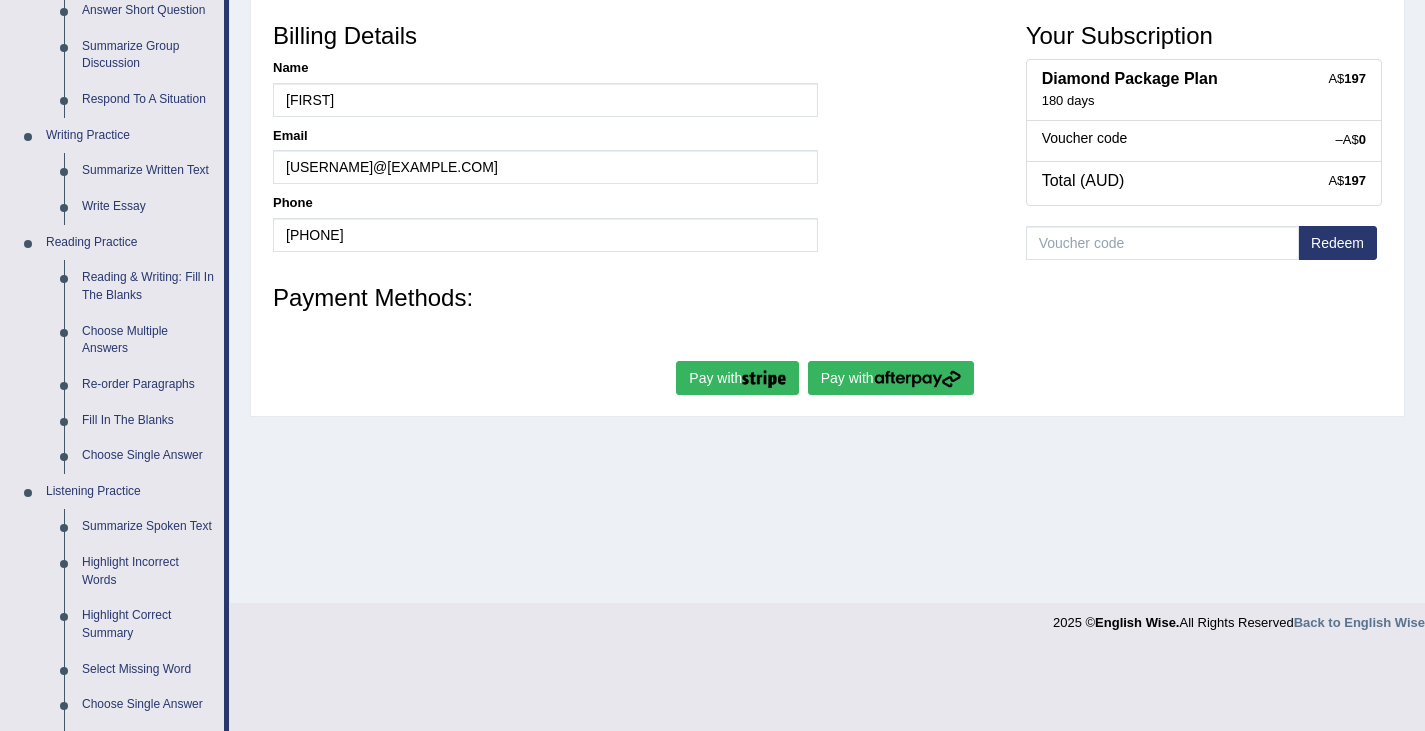 click on "Pay with  			 Pay with" at bounding box center (827, 380) 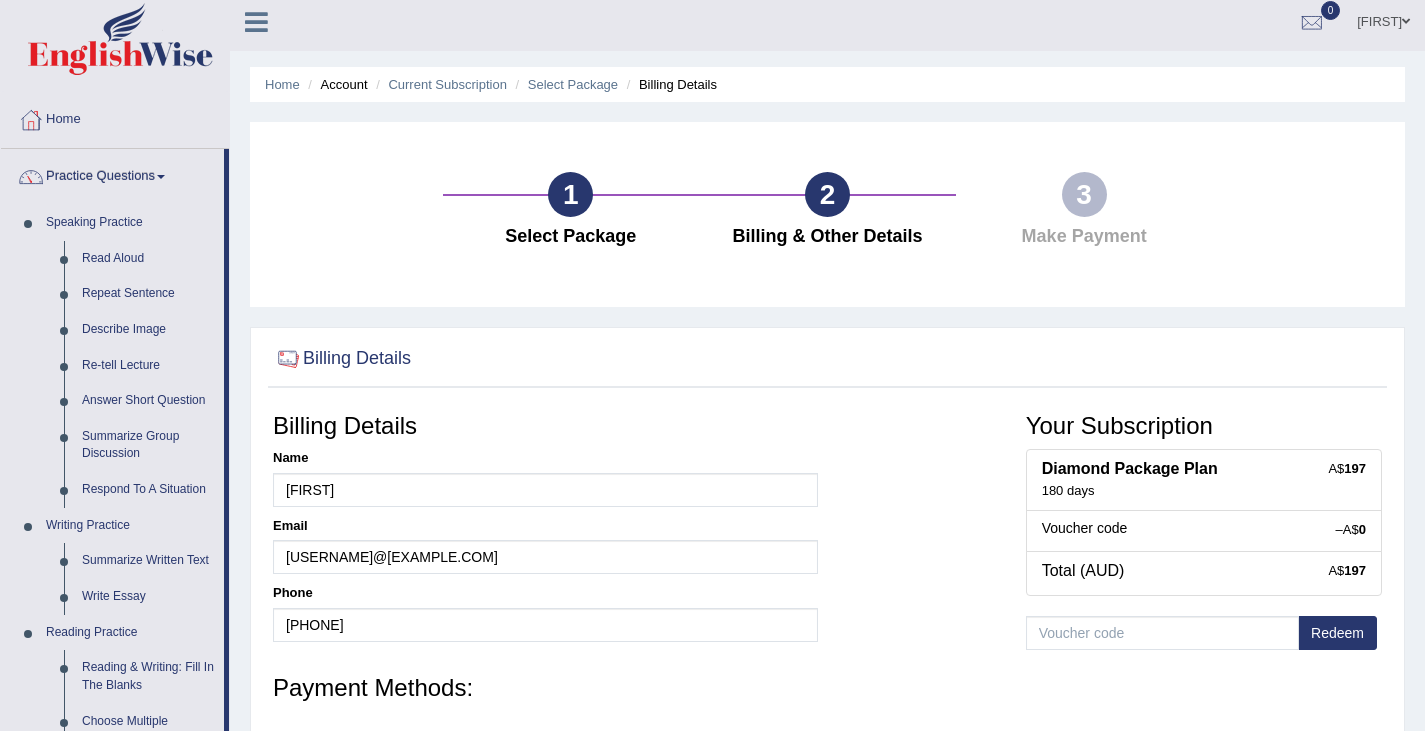 scroll, scrollTop: 0, scrollLeft: 0, axis: both 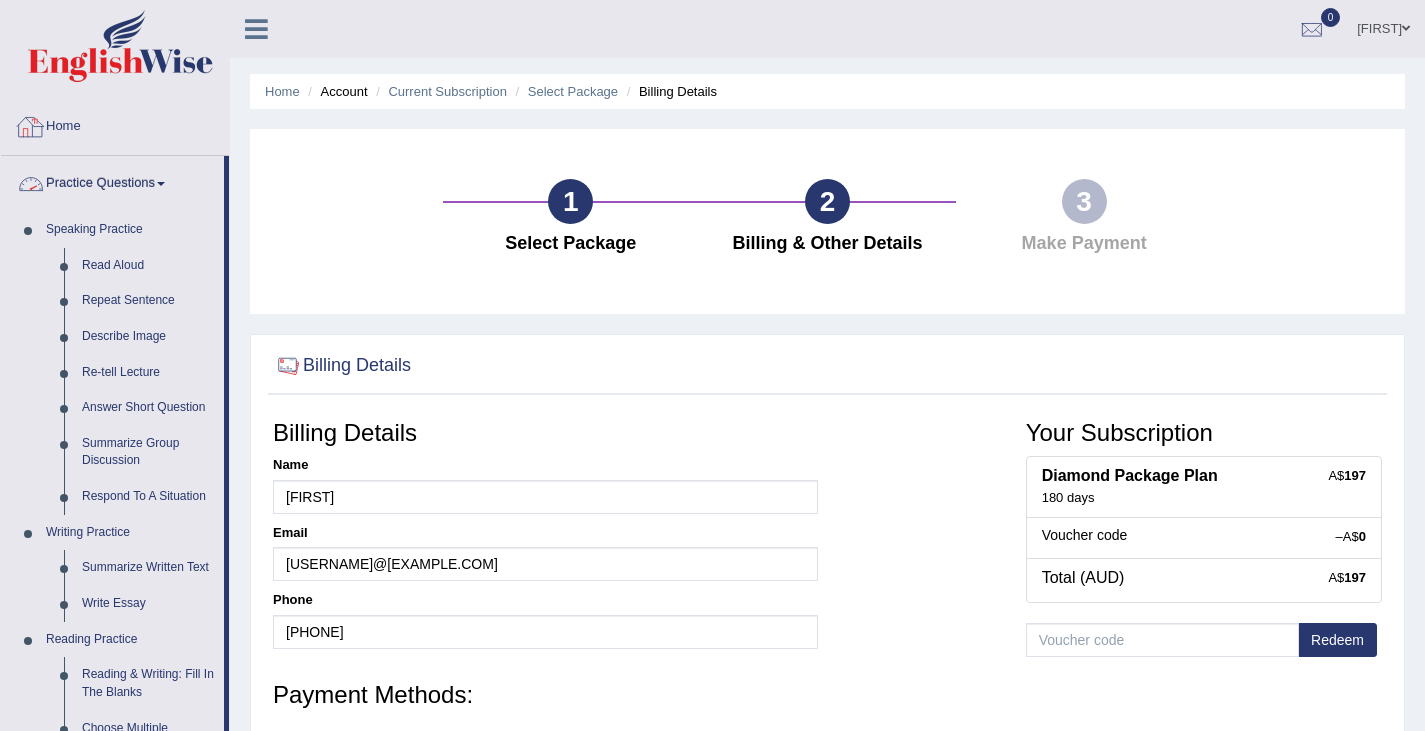 click on "Practice Questions" at bounding box center [112, 181] 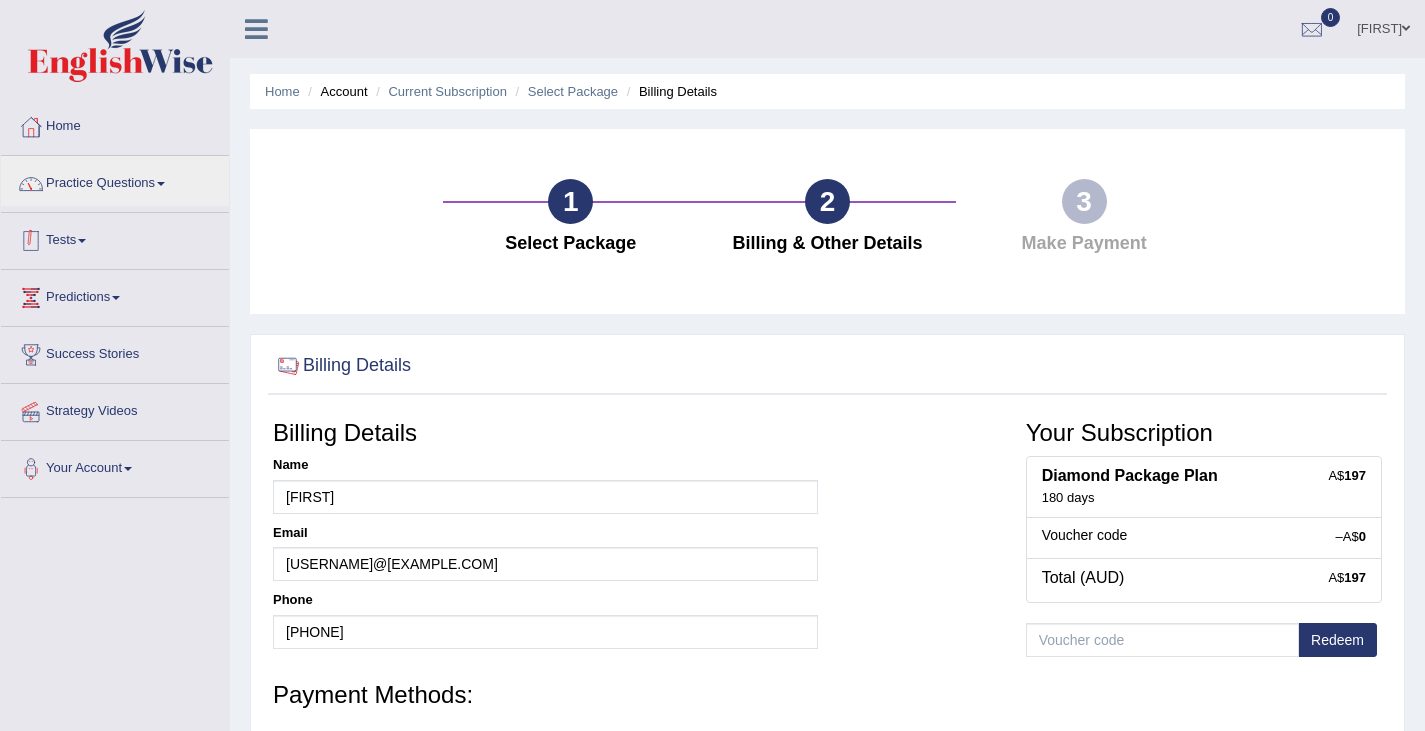 click on "Tests" at bounding box center (115, 238) 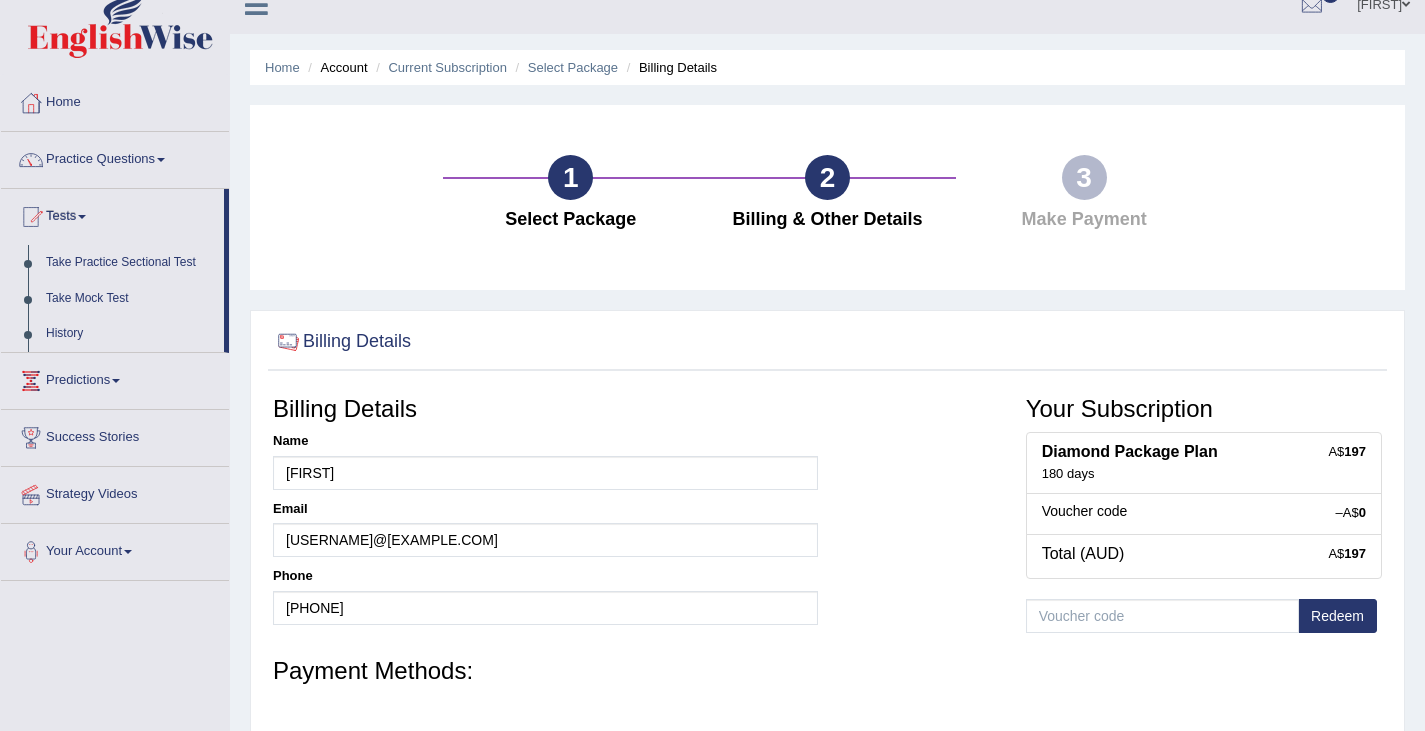 scroll, scrollTop: 0, scrollLeft: 0, axis: both 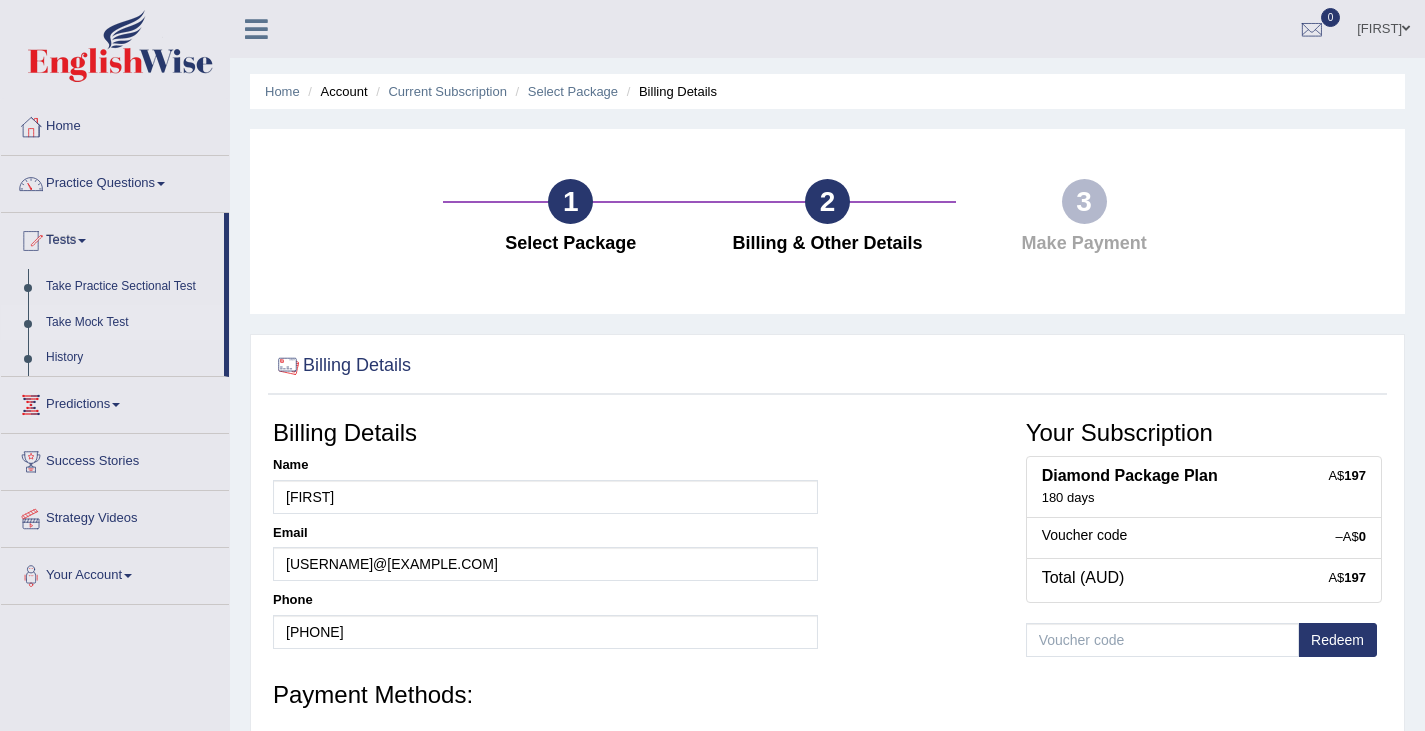 click on "Take Mock Test" at bounding box center [130, 323] 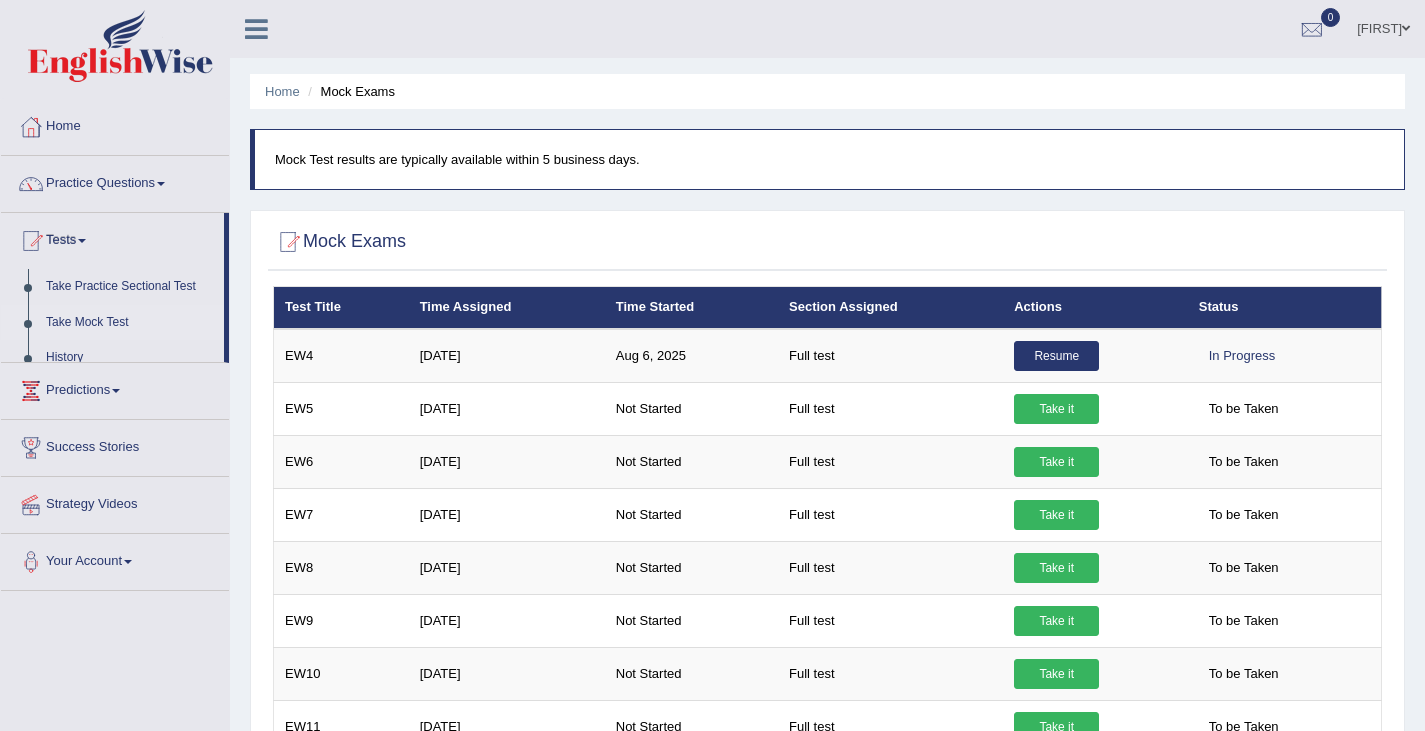 scroll, scrollTop: 0, scrollLeft: 0, axis: both 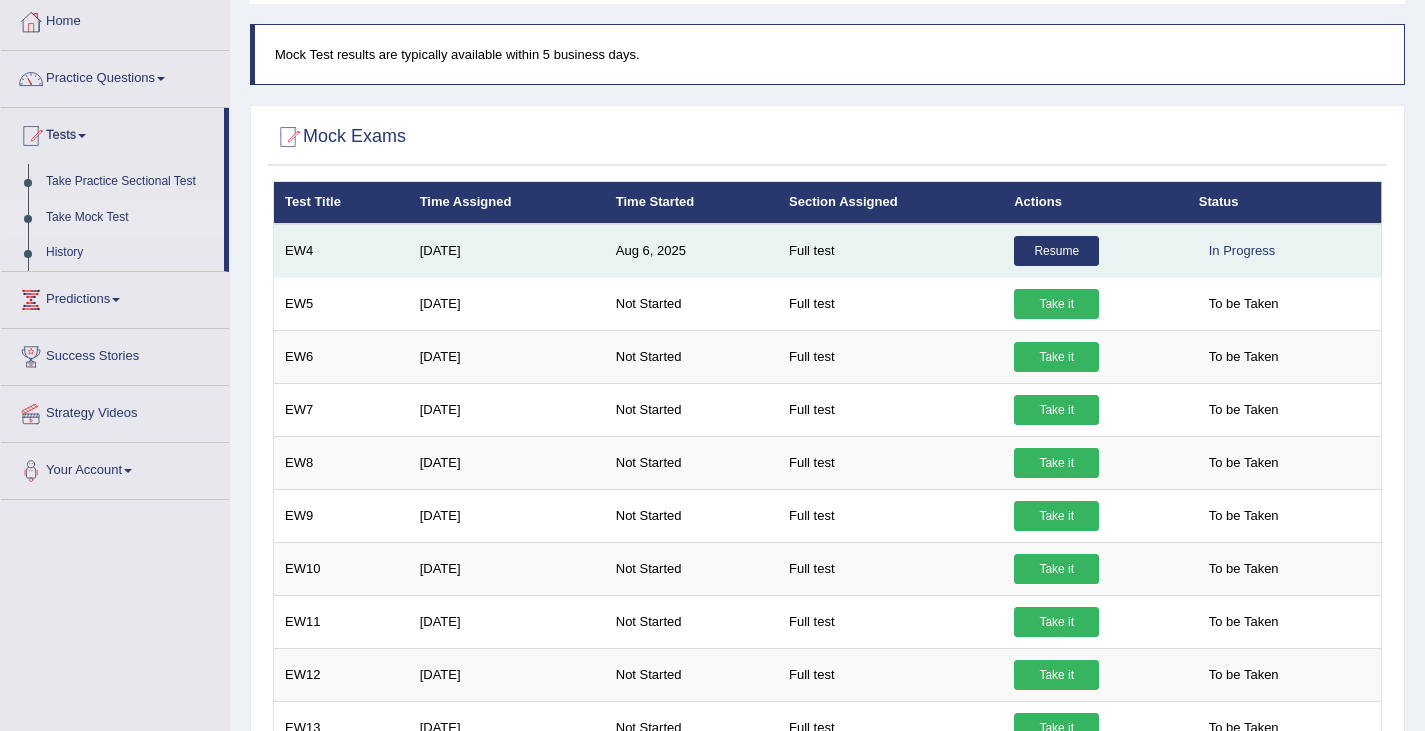 click on "Resume" at bounding box center [1056, 251] 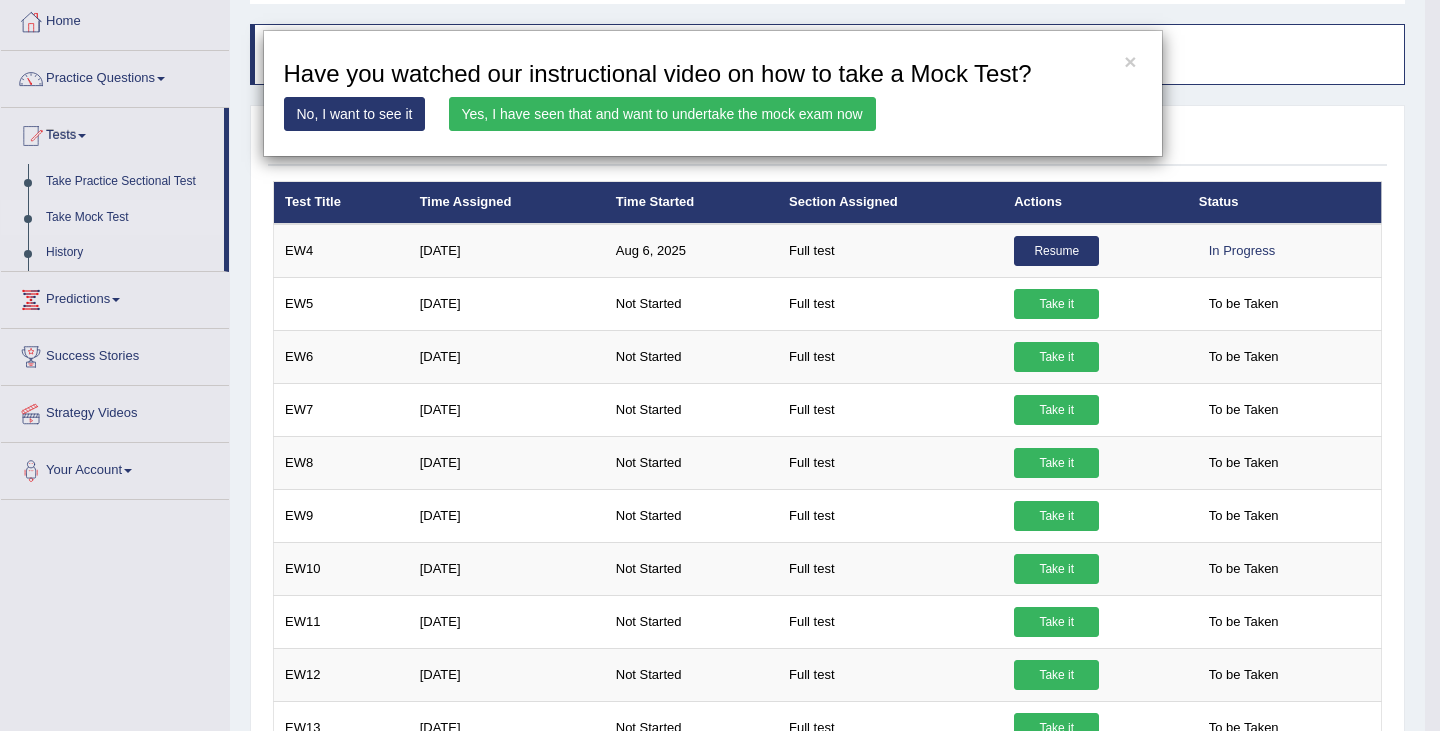 click on "Yes, I have seen that and want to undertake the mock exam now" at bounding box center [662, 114] 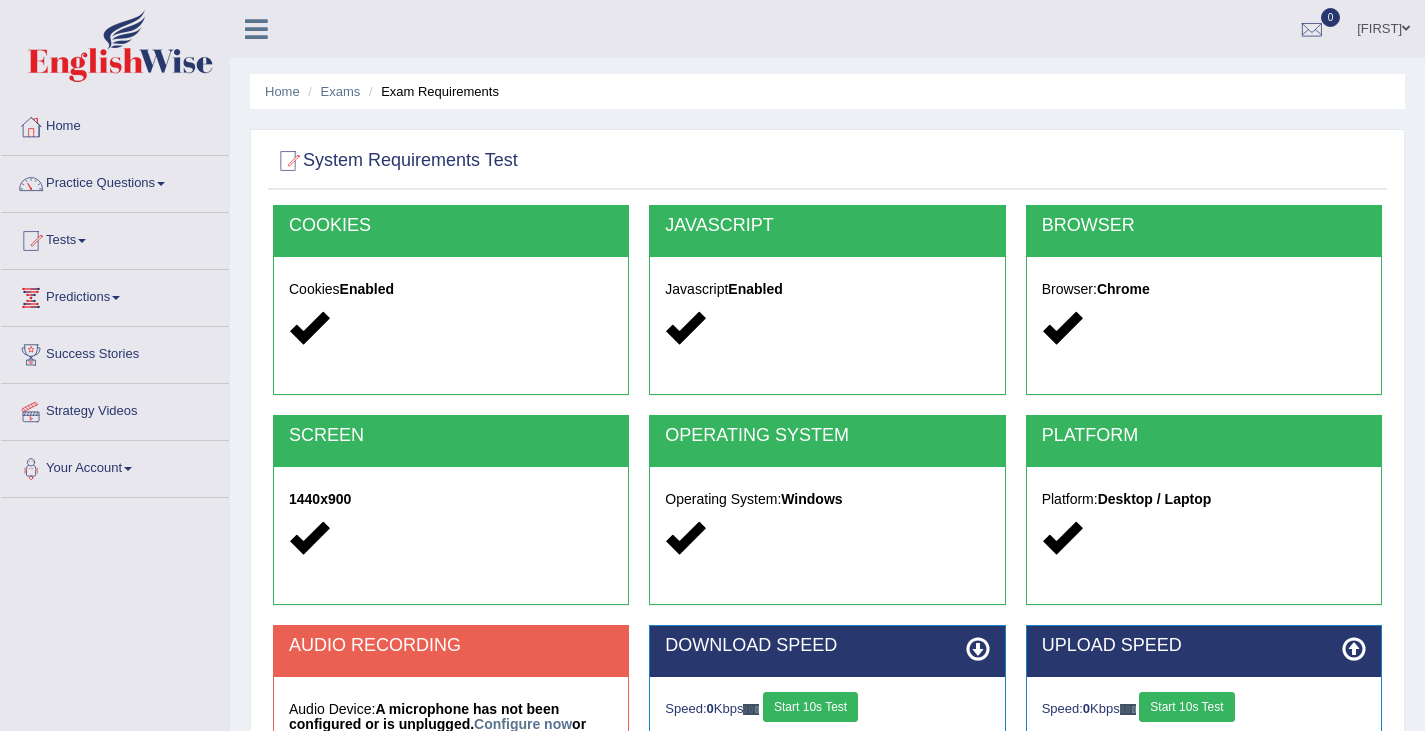 scroll, scrollTop: 0, scrollLeft: 0, axis: both 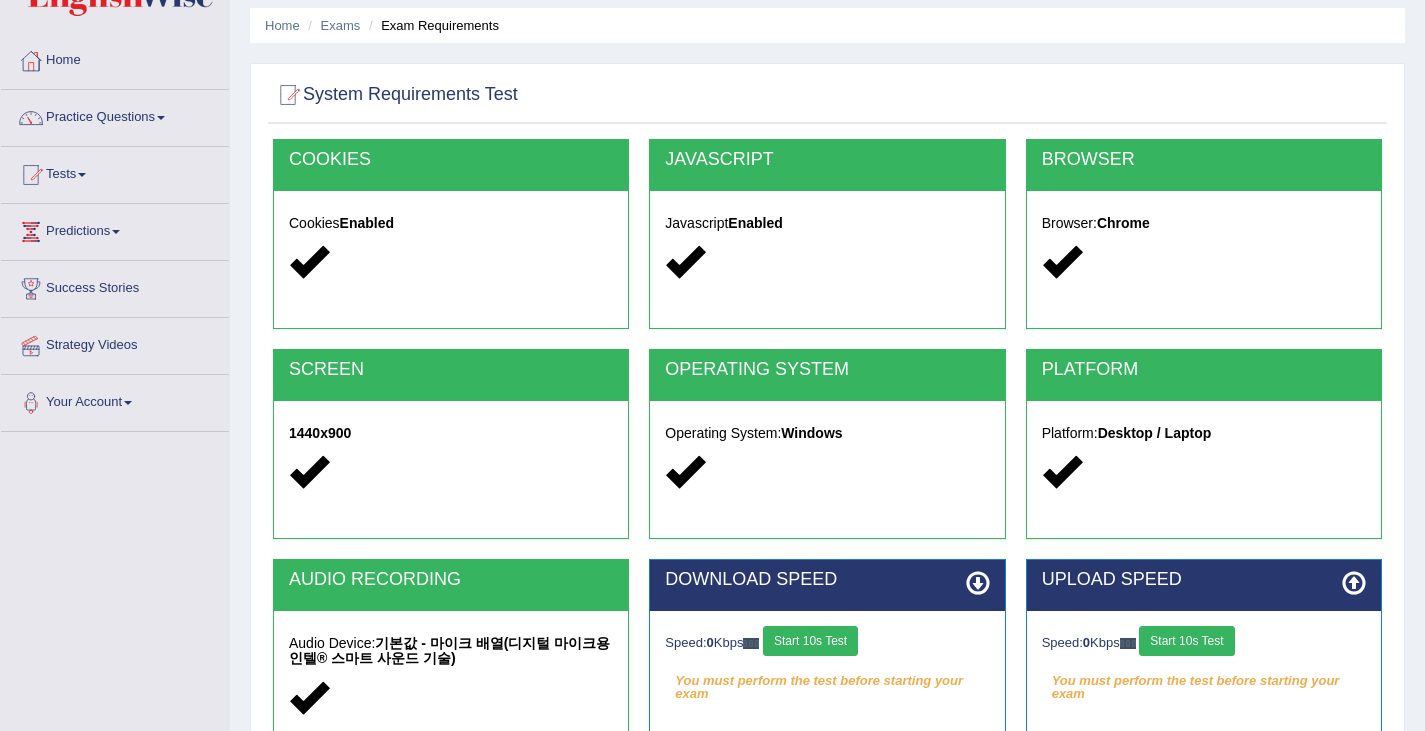 click on "Start 10s Test" at bounding box center [810, 641] 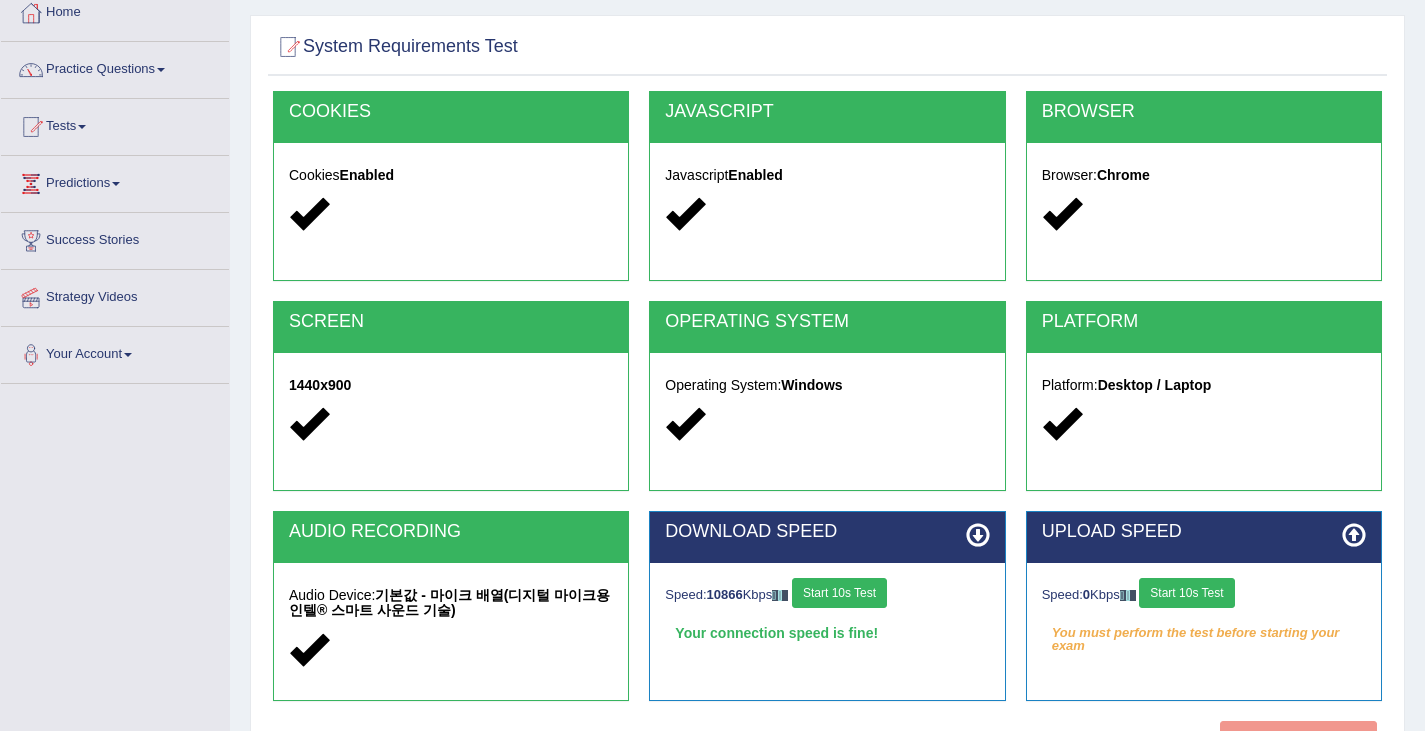 scroll, scrollTop: 115, scrollLeft: 0, axis: vertical 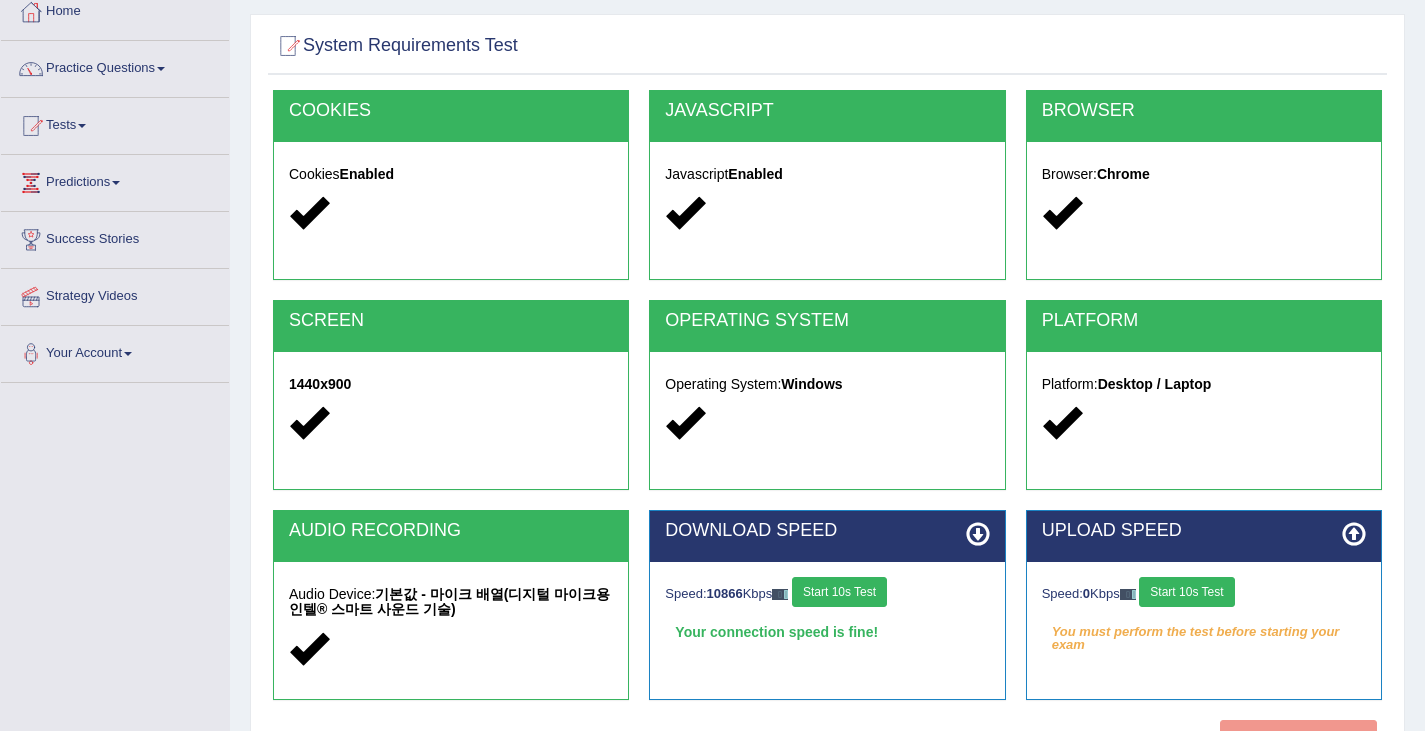 click on "Start 10s Test" at bounding box center (1186, 592) 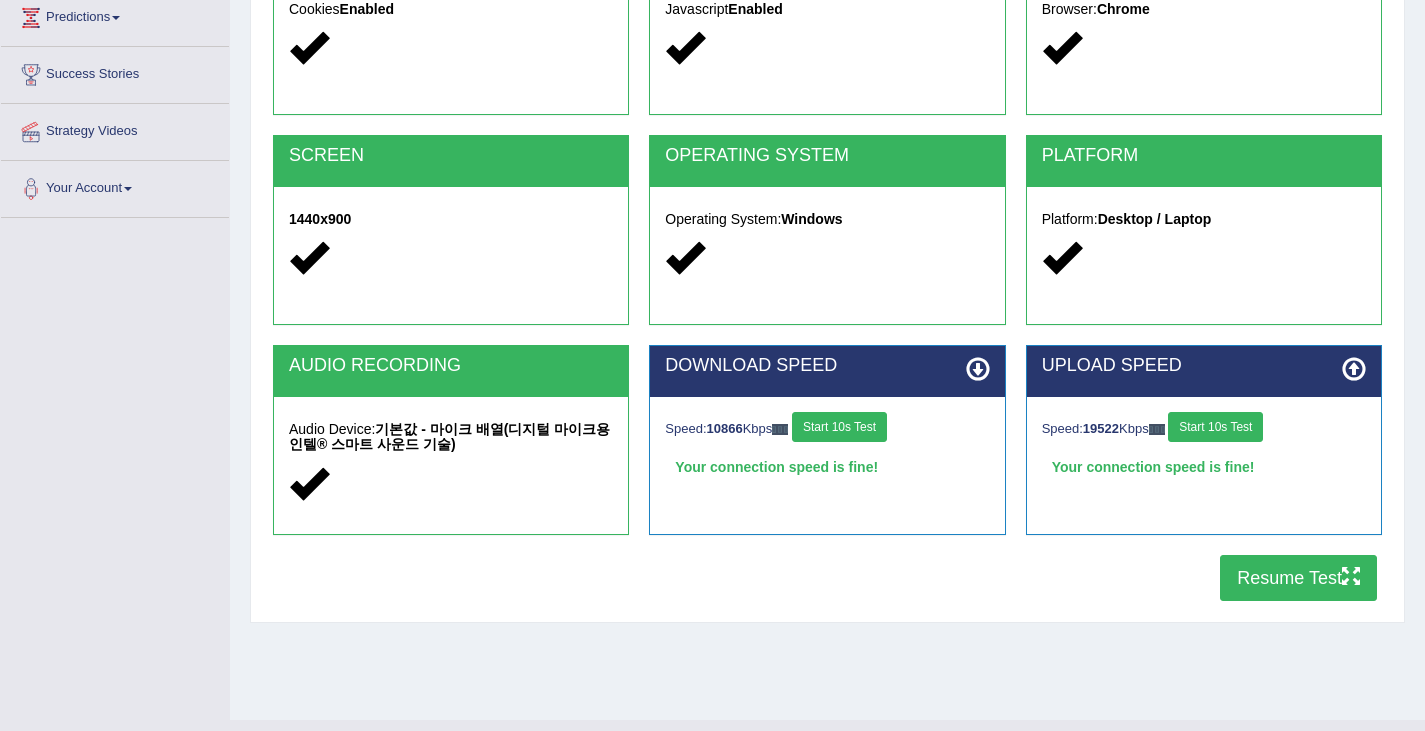 scroll, scrollTop: 283, scrollLeft: 0, axis: vertical 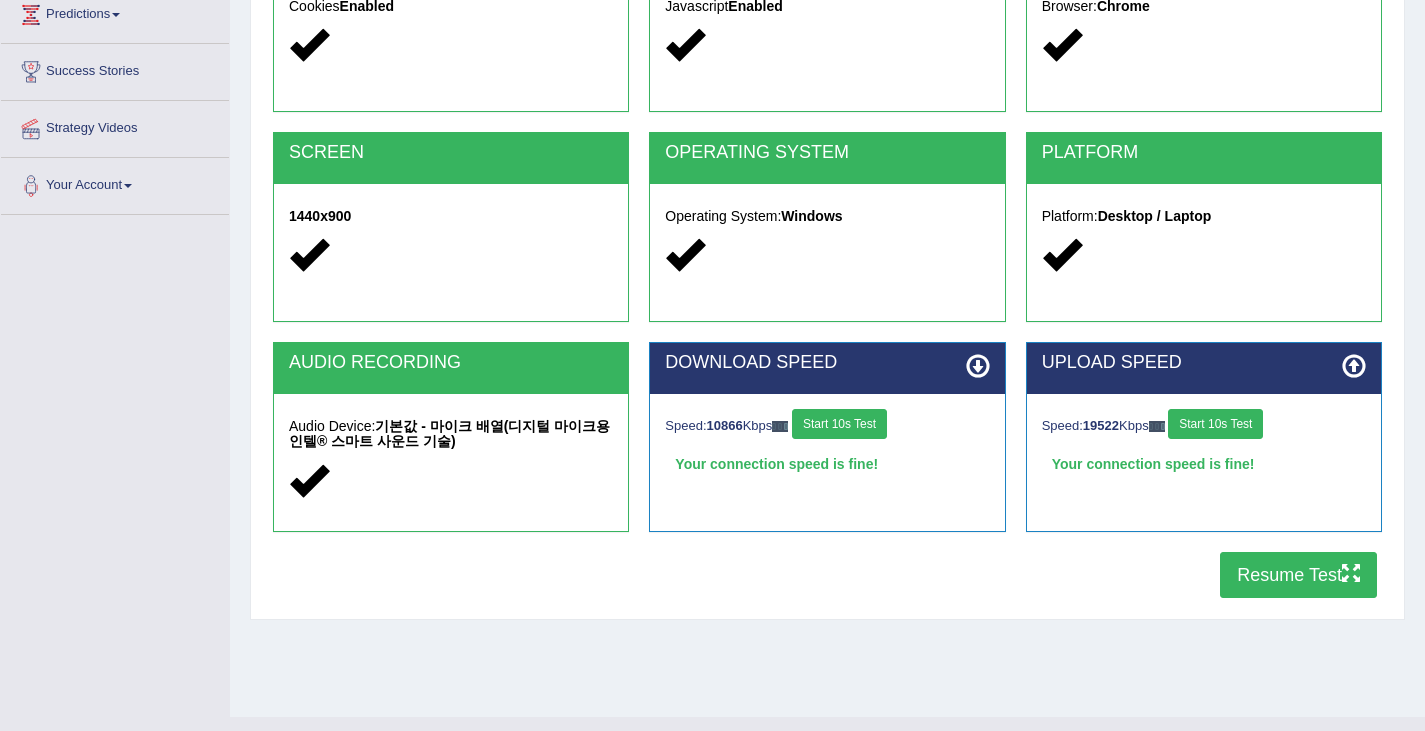 click on "UPLOAD SPEED
Speed:  19522  Kbps    Start 10s Test
Your connection speed is fine!" at bounding box center [1204, 447] 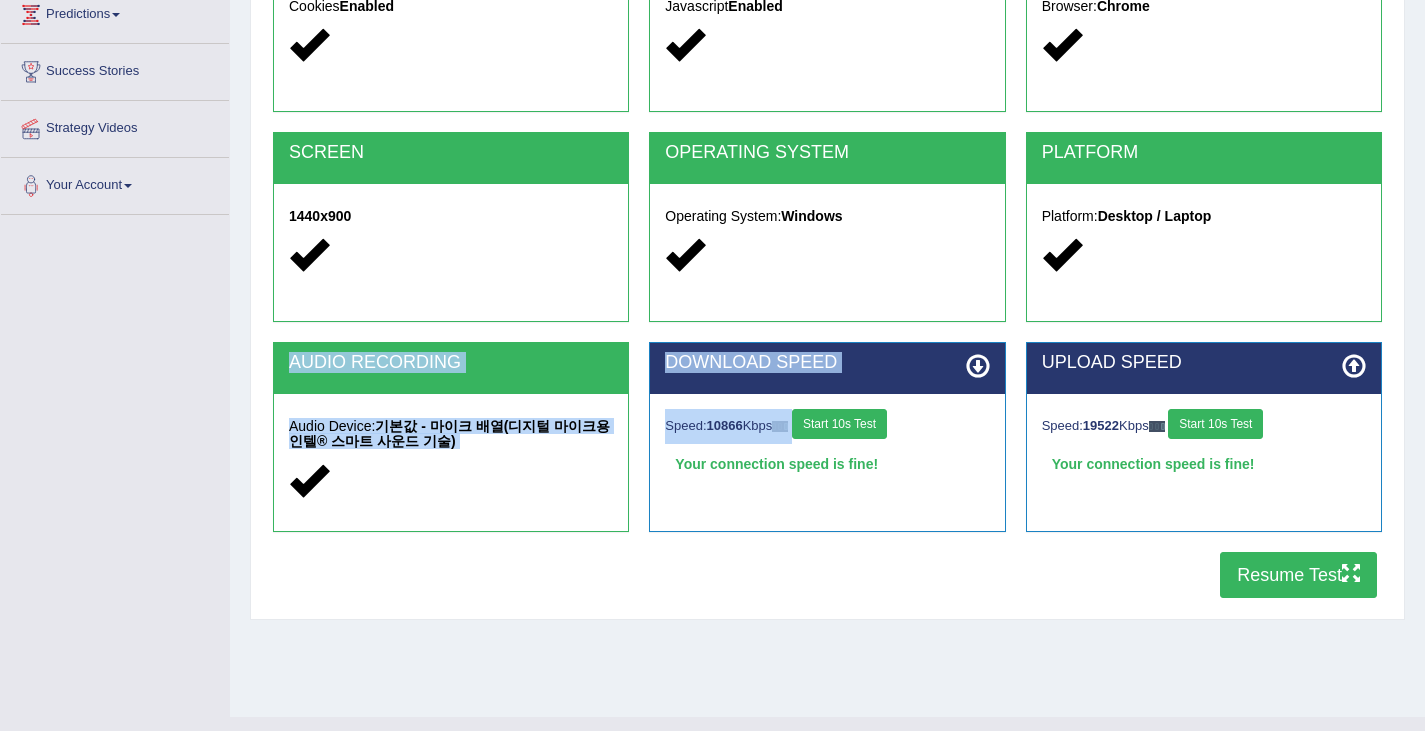 drag, startPoint x: 1276, startPoint y: 334, endPoint x: 993, endPoint y: 605, distance: 391.82904 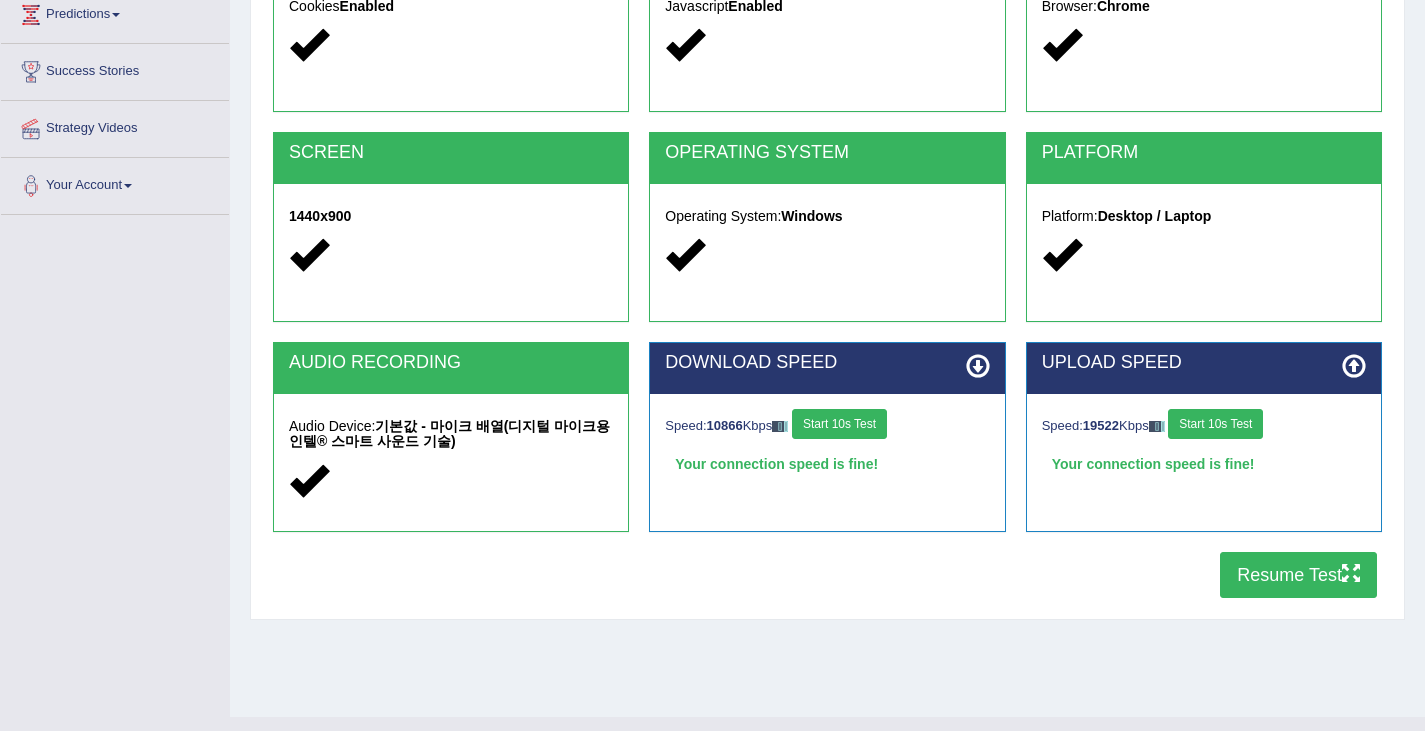 click on "COOKIES
Cookies  Enabled
JAVASCRIPT
Javascript  Enabled
BROWSER
Browser:  Chrome
SCREEN
1440x900
OPERATING SYSTEM
Operating System:  Windows
PLATFORM
Platform:  Desktop / Laptop
AUDIO RECORDING
Audio Device:  기본값 - 마이크 배열(디지털 마이크용 인텔® 스마트 사운드 기술)
DOWNLOAD SPEED
Speed:  10866  Kbps    Start 10s Test
Your connection speed is fine!
Select Audio Quality
UPLOAD SPEED
Speed:  19522  Kbps    Start 10s Test
Your connection speed is fine!" at bounding box center [827, 265] 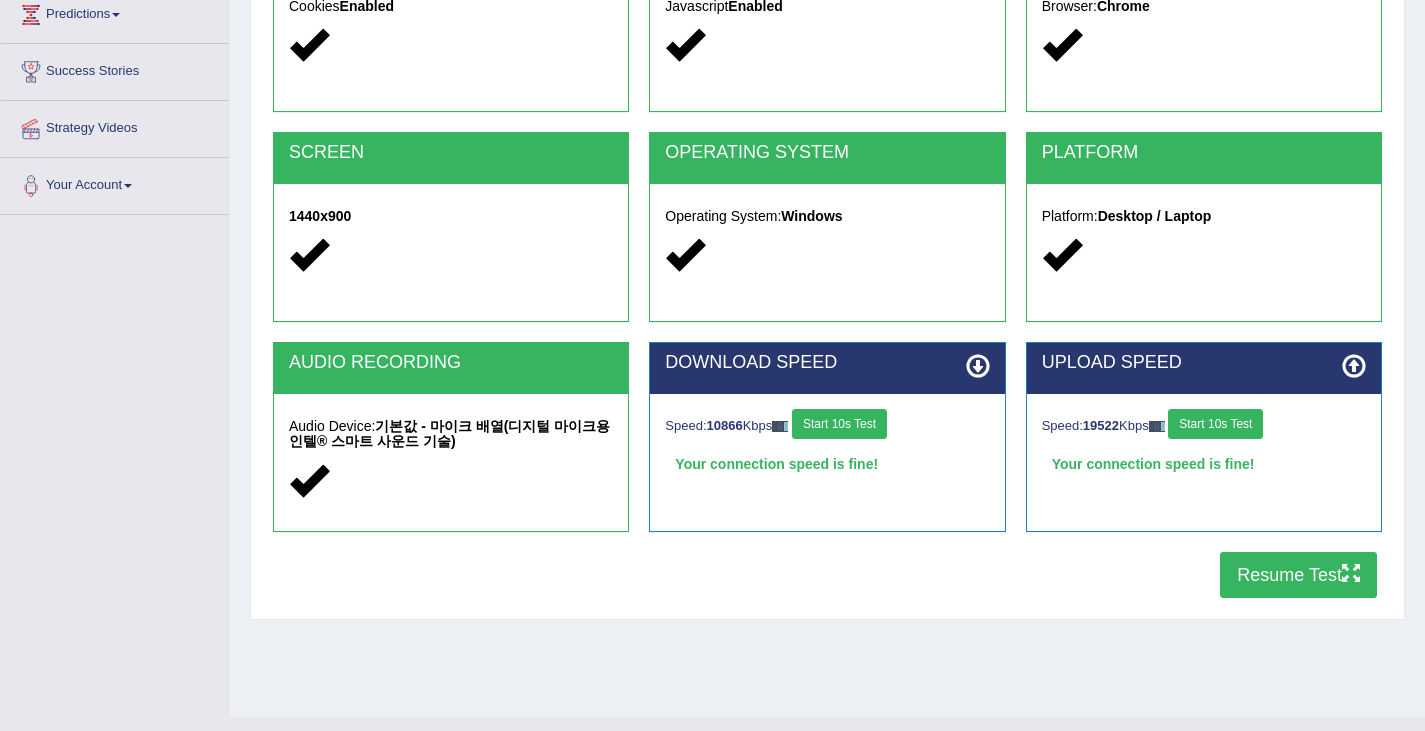 click on "Resume Test" at bounding box center (1298, 575) 